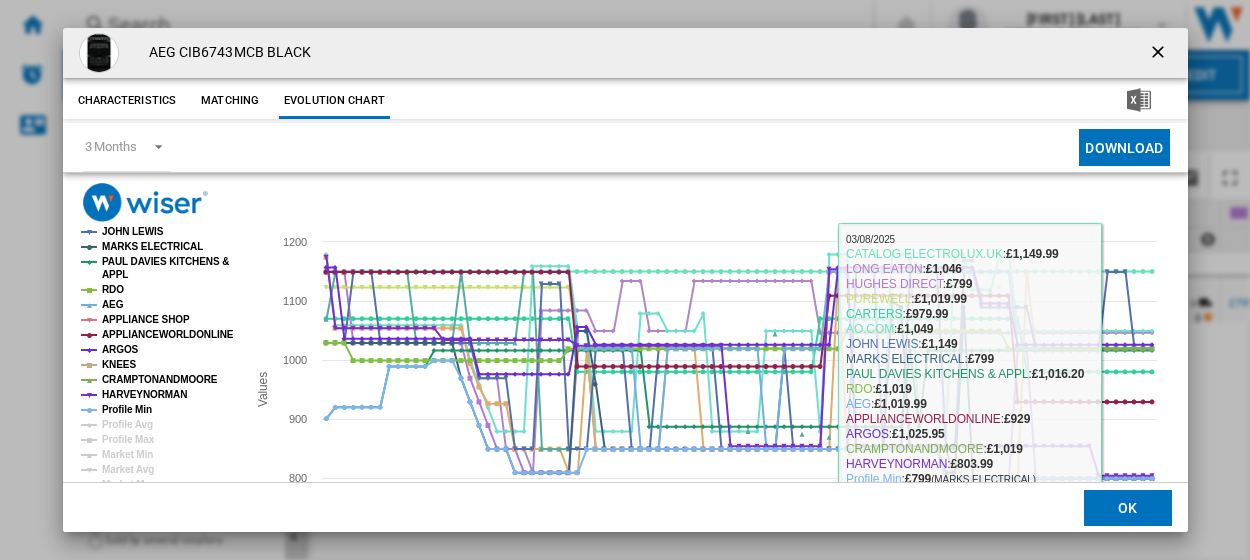 scroll, scrollTop: 0, scrollLeft: 0, axis: both 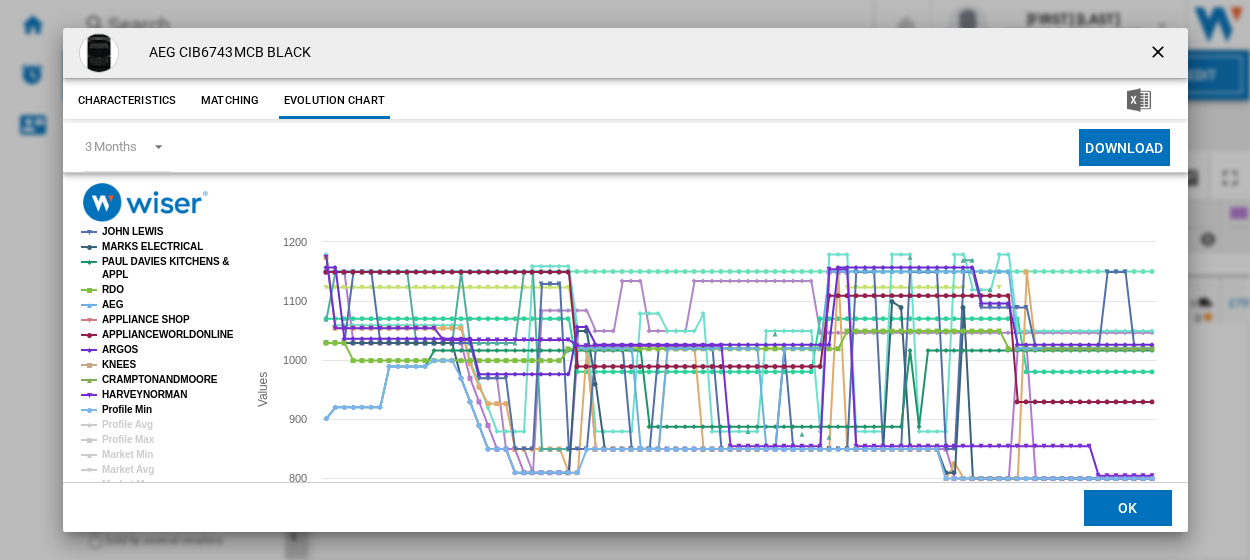 click at bounding box center (1160, 54) 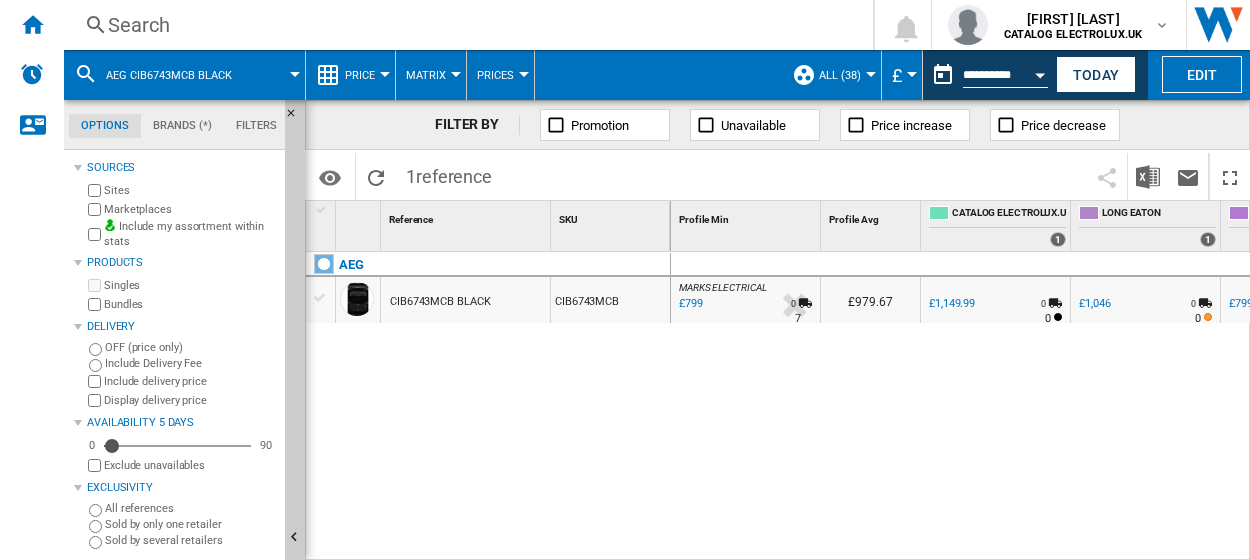 click on "Search" at bounding box center [464, 25] 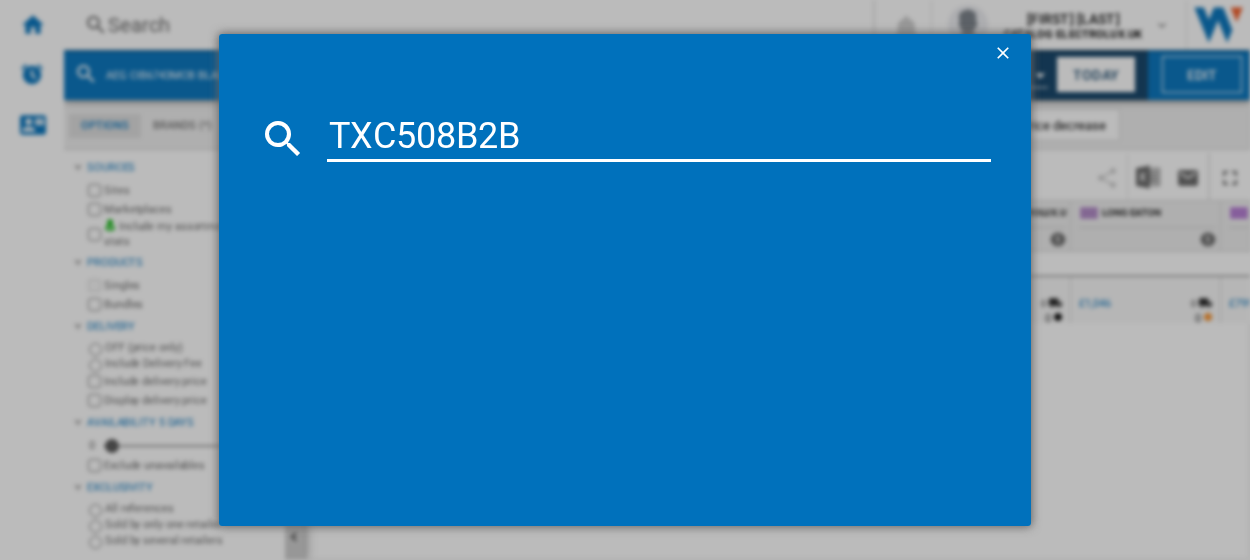 type on "TXC508B2B" 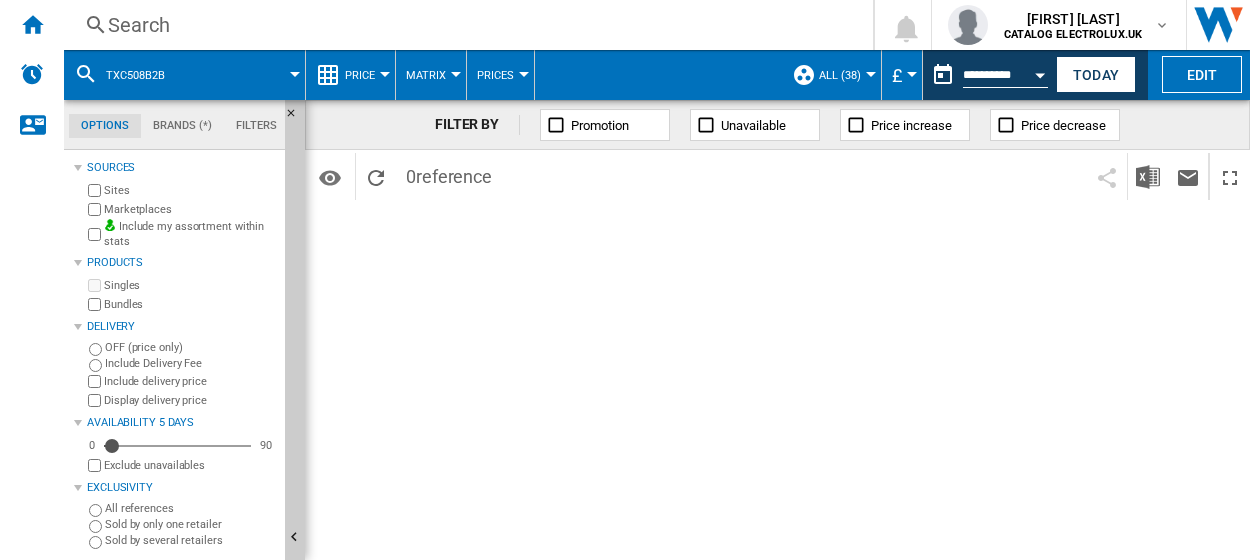 click on "Search" at bounding box center (464, 25) 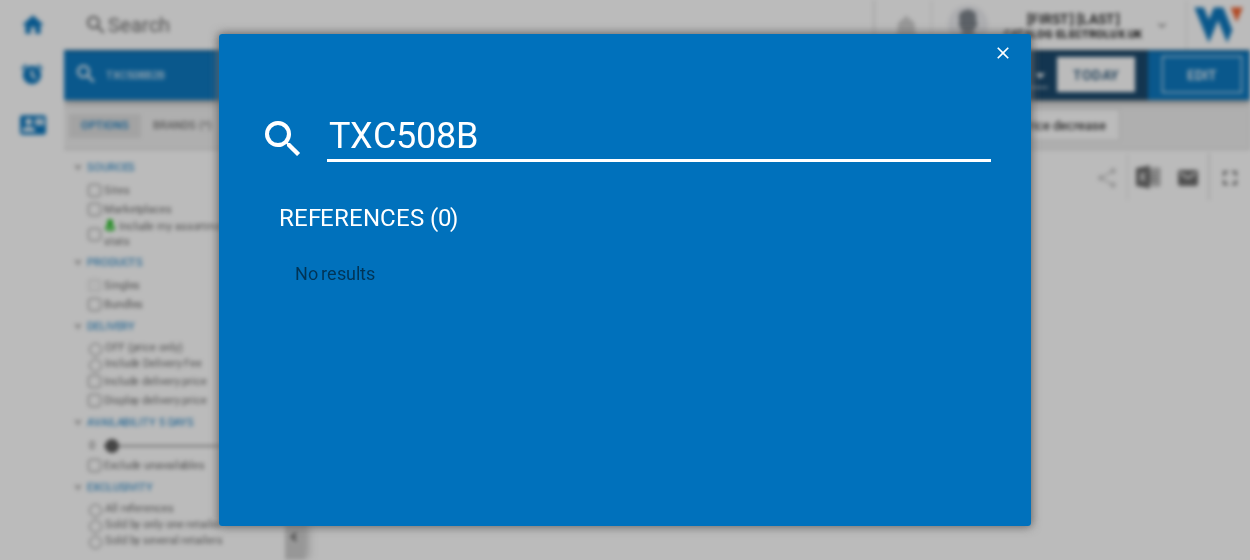 drag, startPoint x: 538, startPoint y: 140, endPoint x: 281, endPoint y: 129, distance: 257.2353 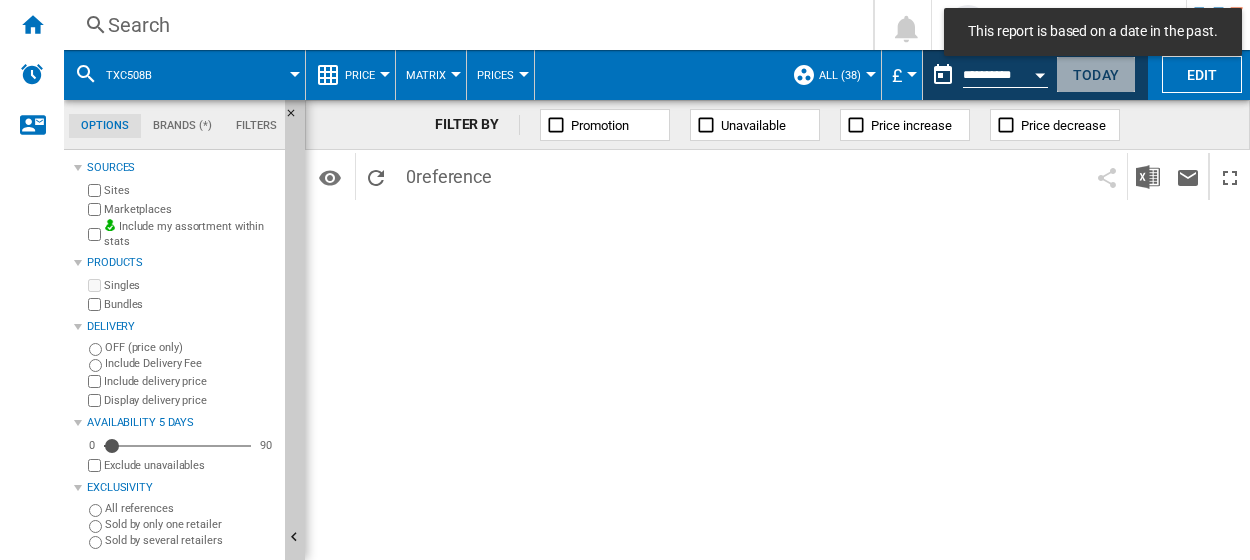 click on "Today" at bounding box center (1096, 74) 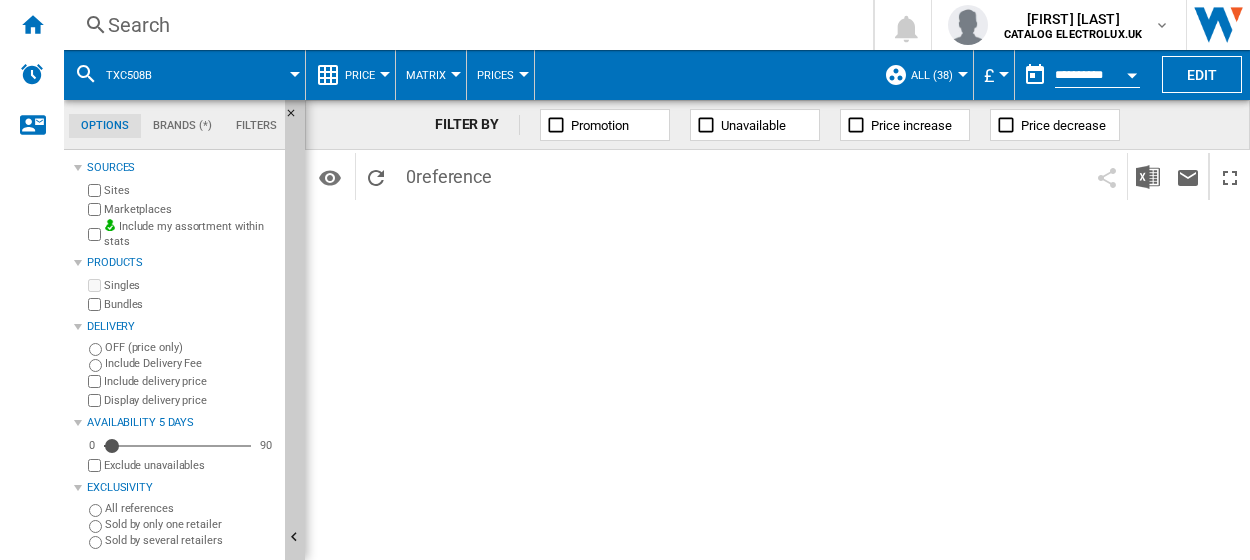 click on "Search" at bounding box center [464, 25] 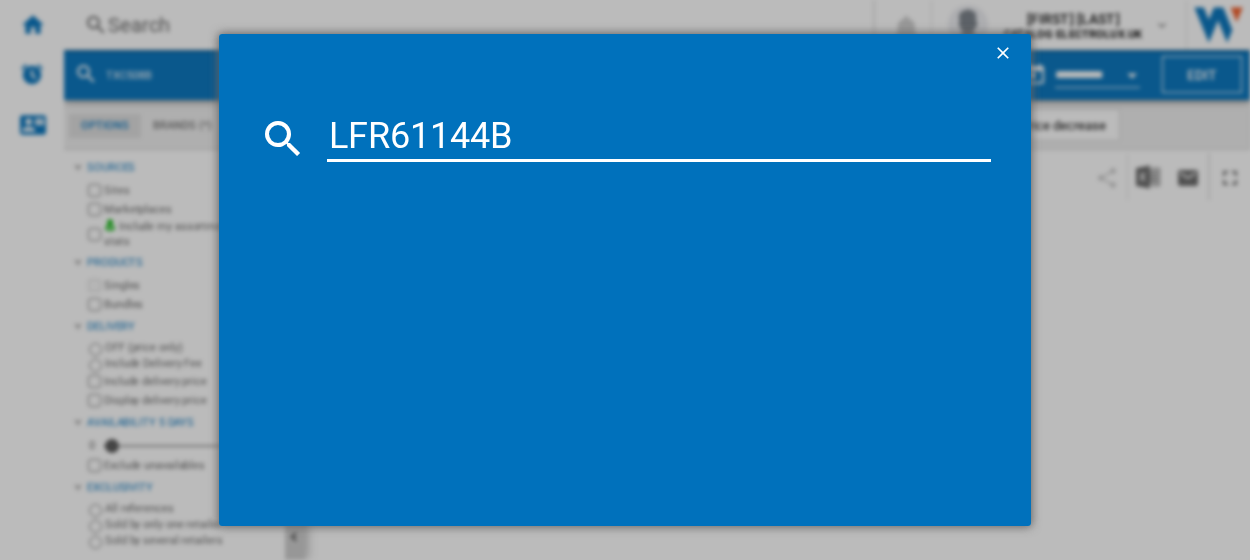 type on "LFR61144B" 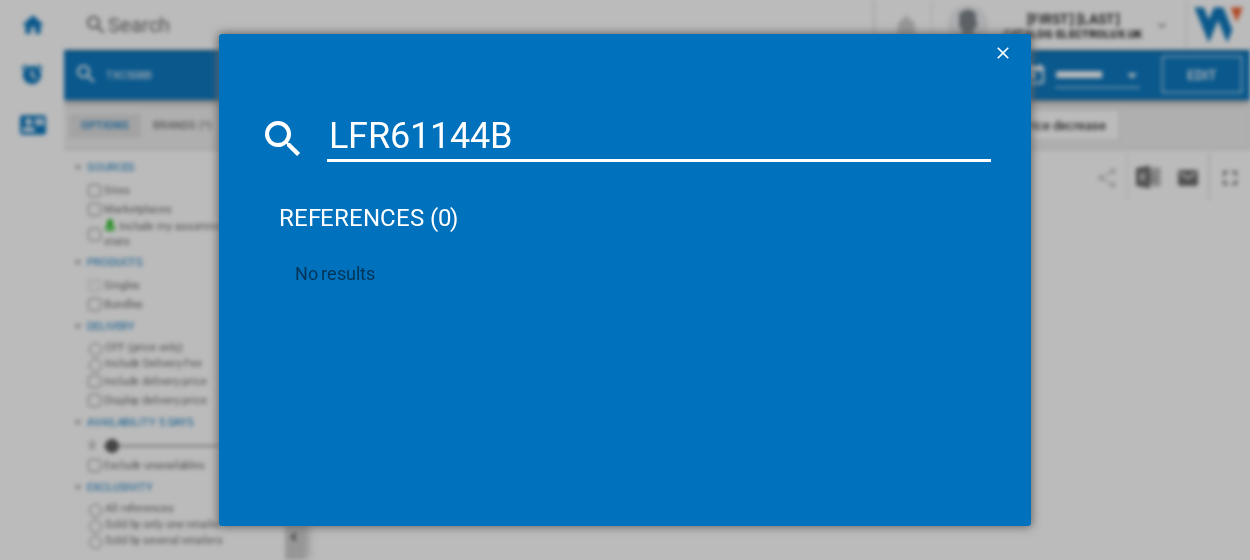 click at bounding box center (1005, 55) 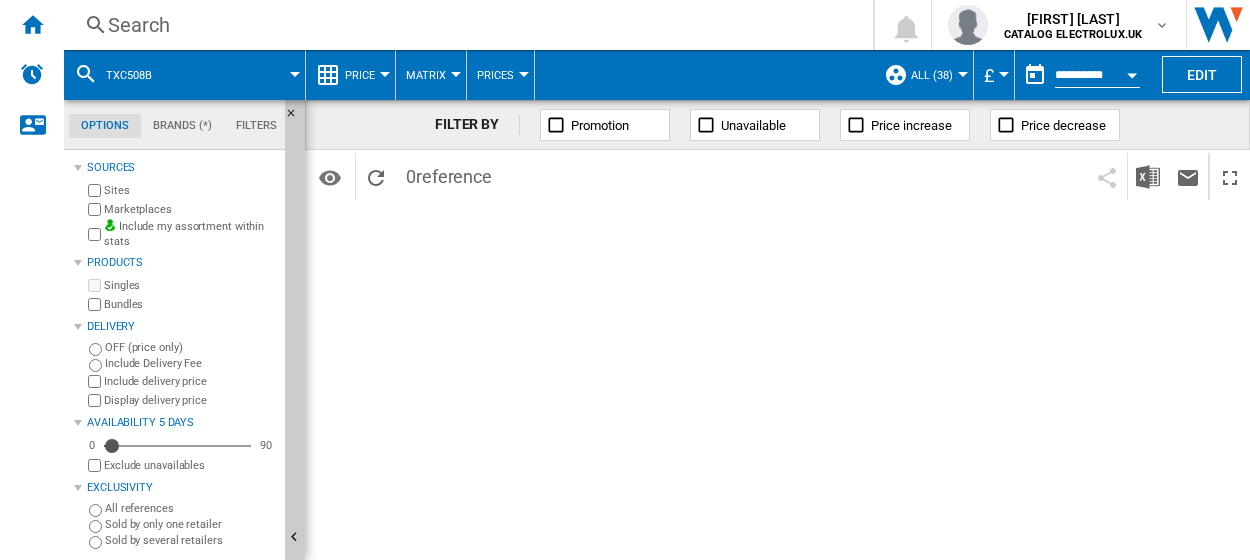 click on "TXC508B" at bounding box center [139, 75] 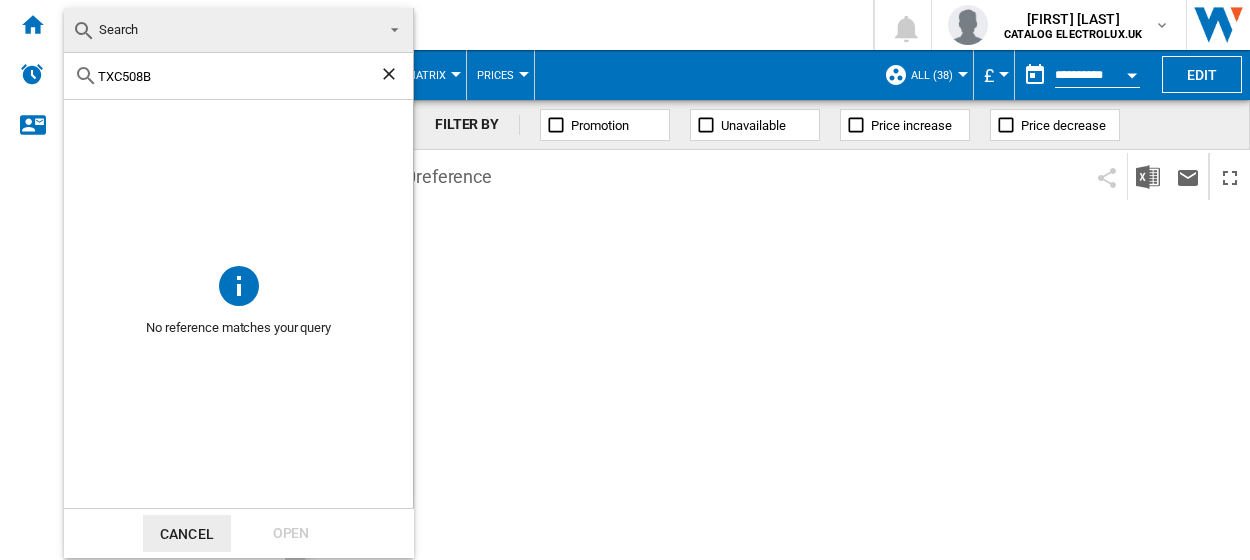 click on "Search" at bounding box center (222, 30) 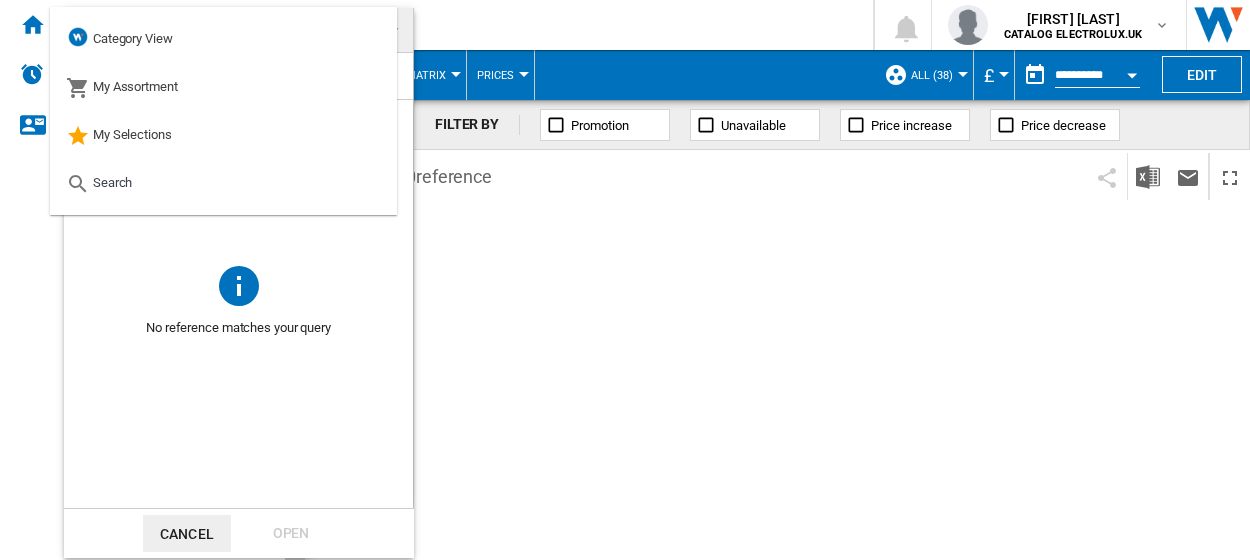 click at bounding box center [625, 280] 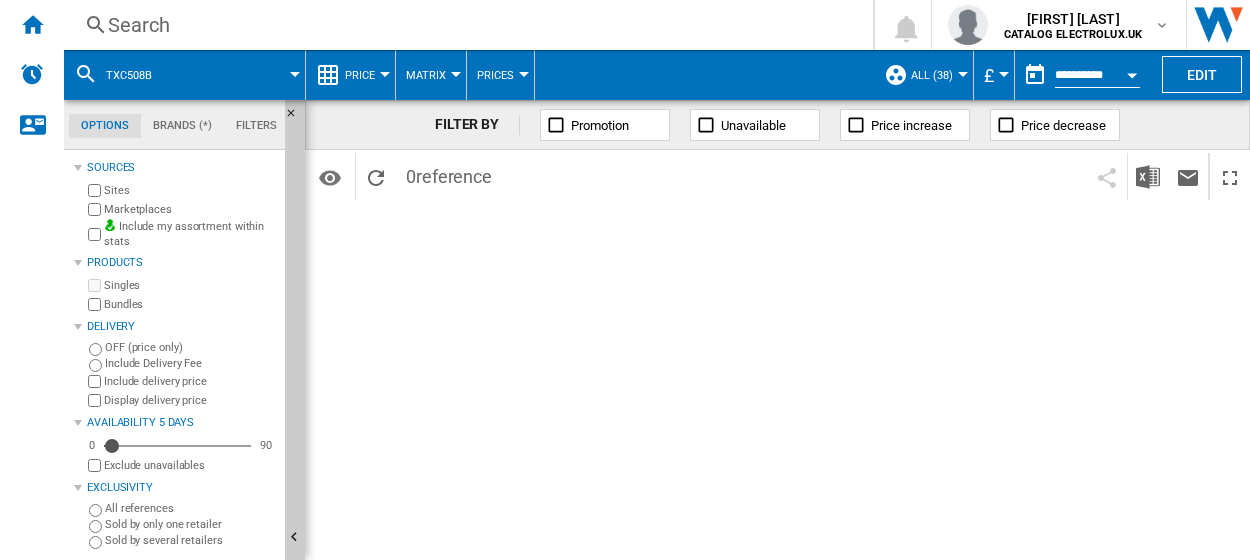 click on "Search" at bounding box center [464, 25] 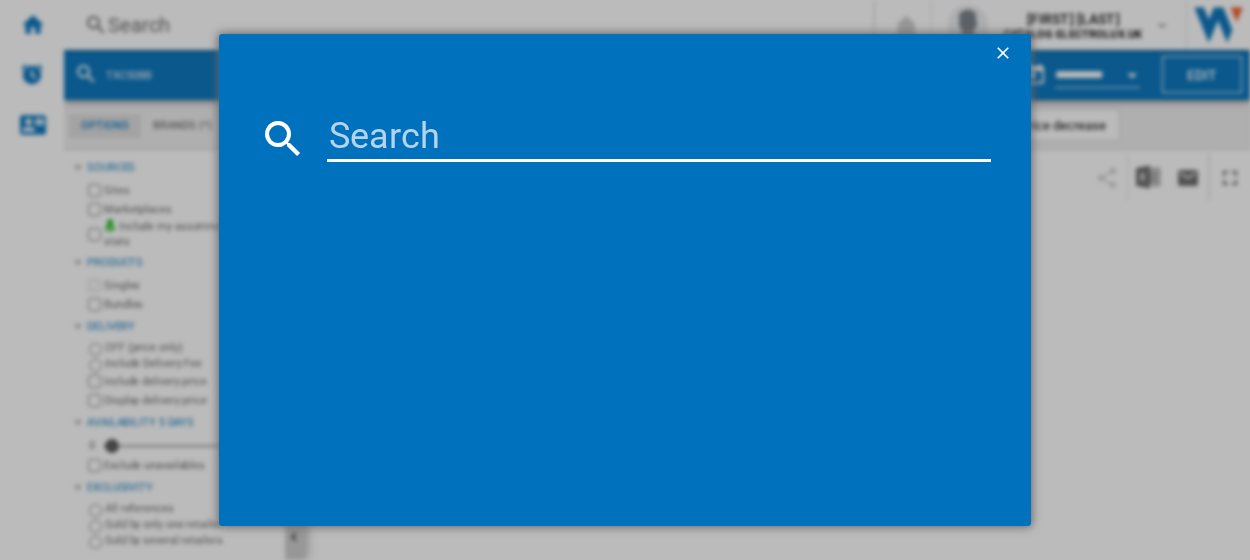 type on "LFR61144B" 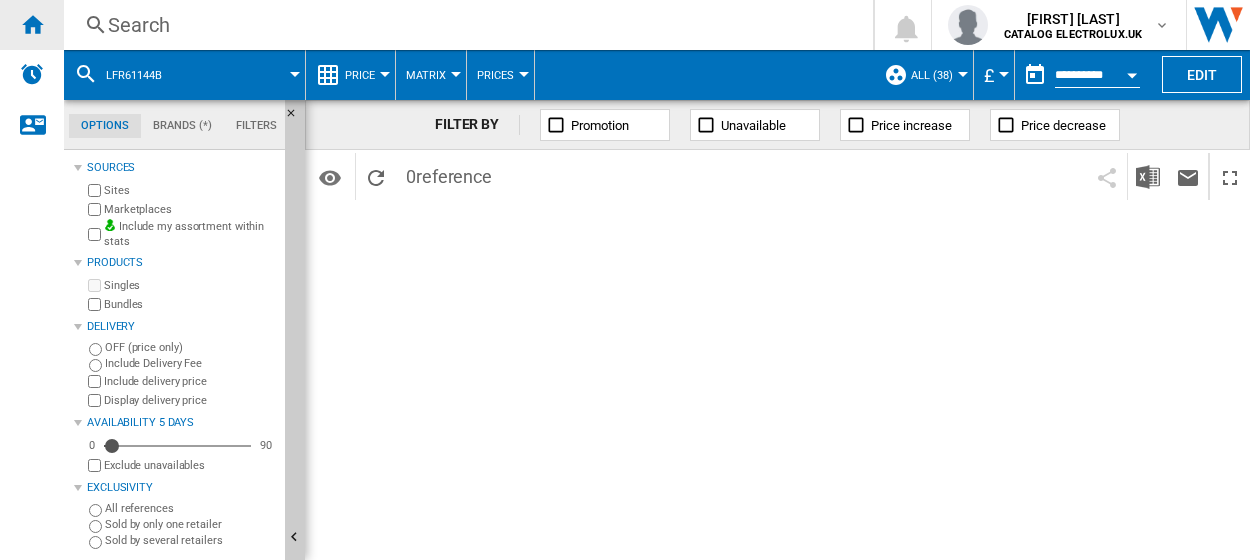 click at bounding box center (32, 25) 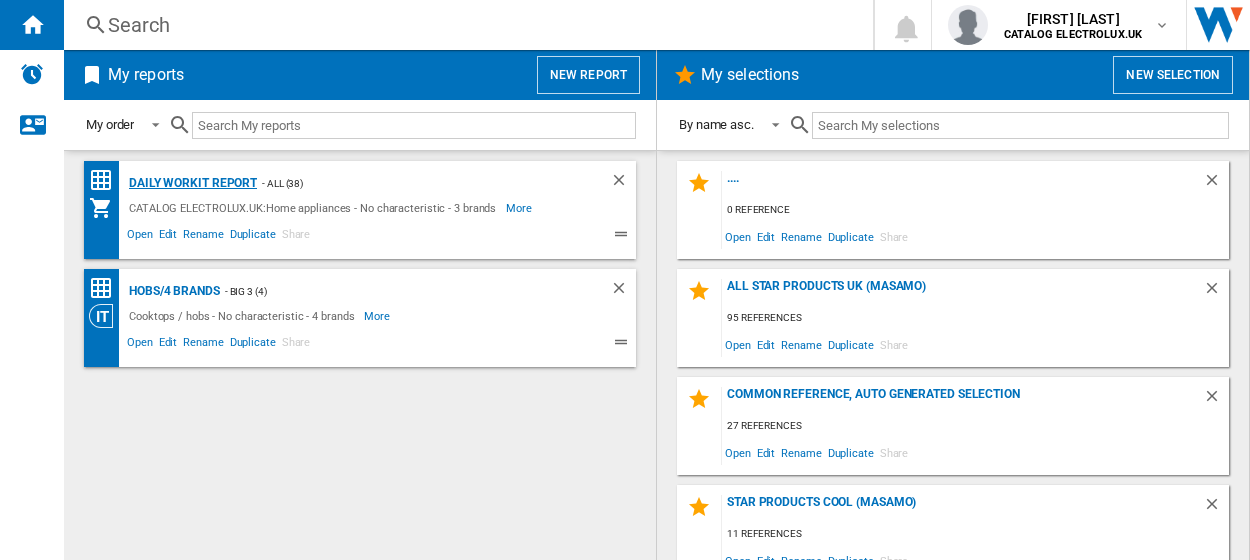click on "Daily WorkIt report" 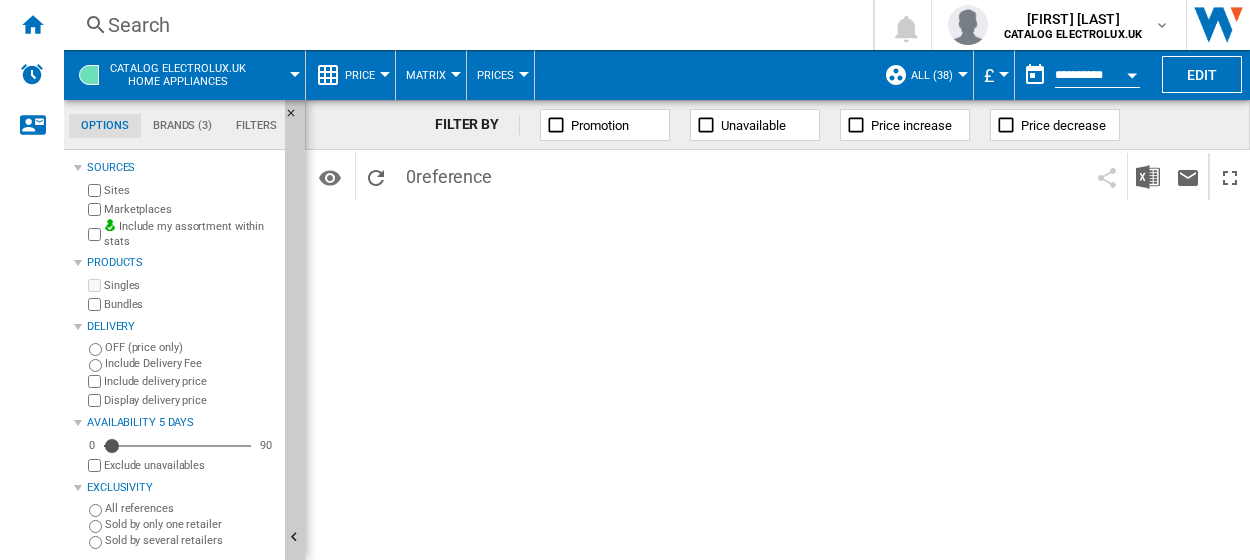 click on "Search" at bounding box center (464, 25) 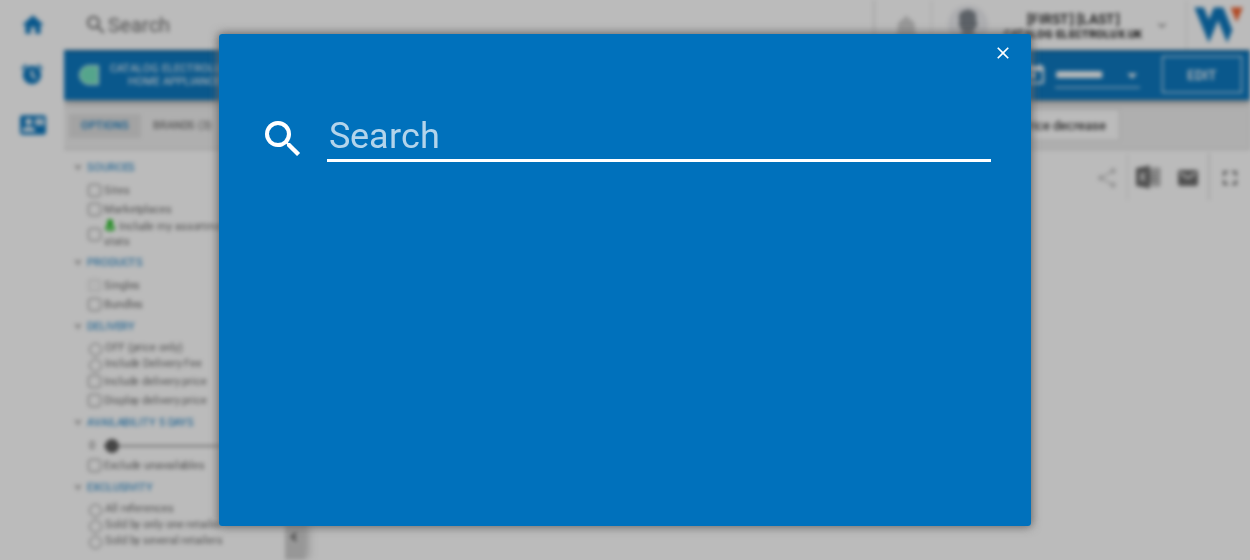 type on "LFR61144B" 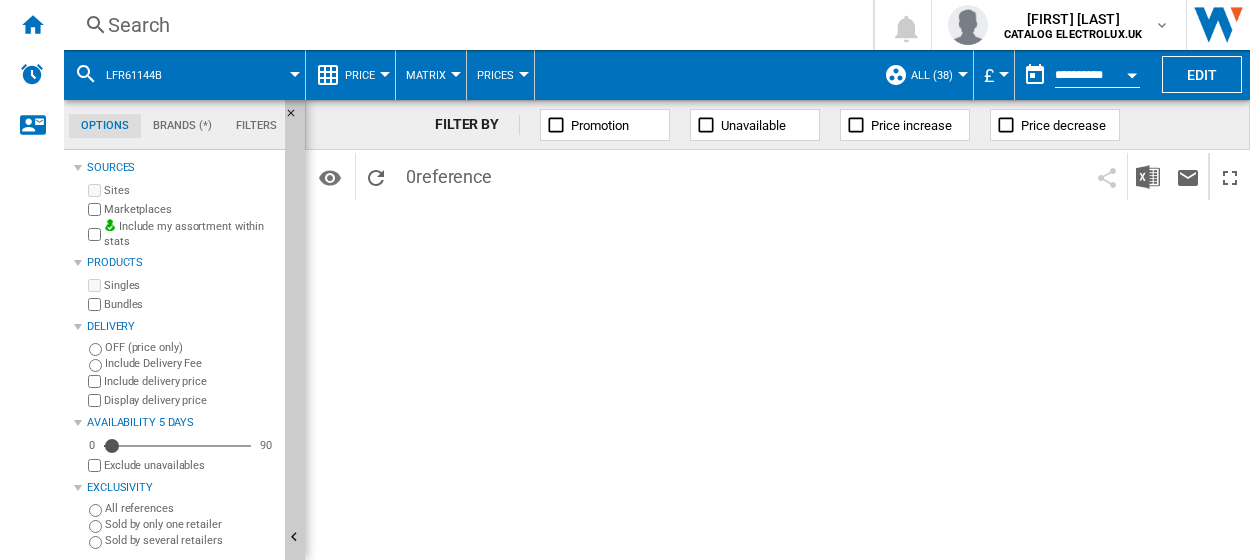 click on "Search" at bounding box center [464, 25] 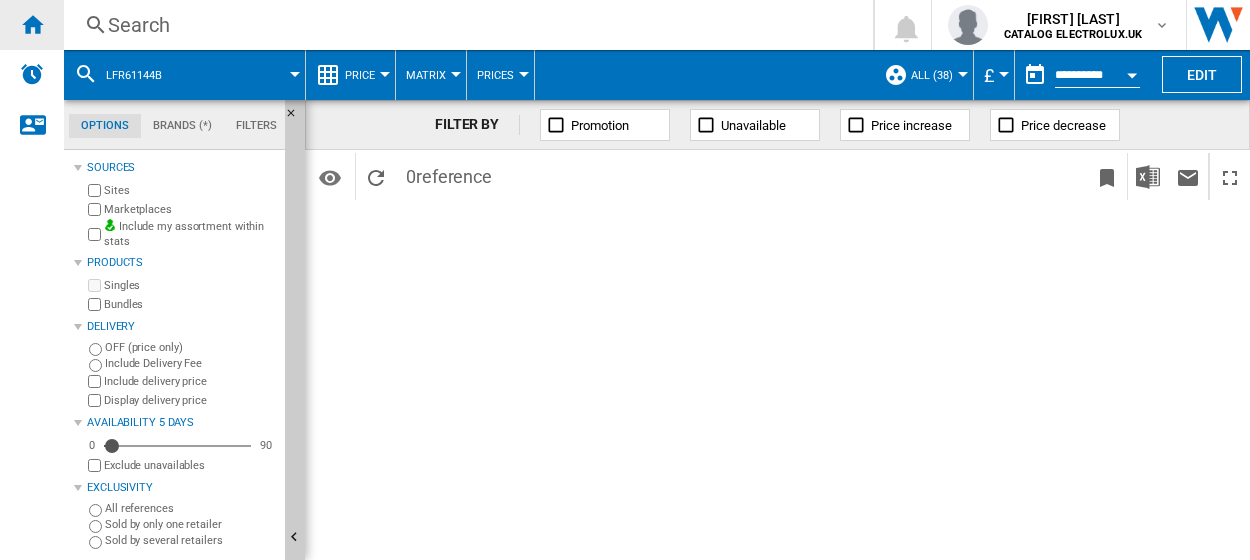 click at bounding box center [32, 24] 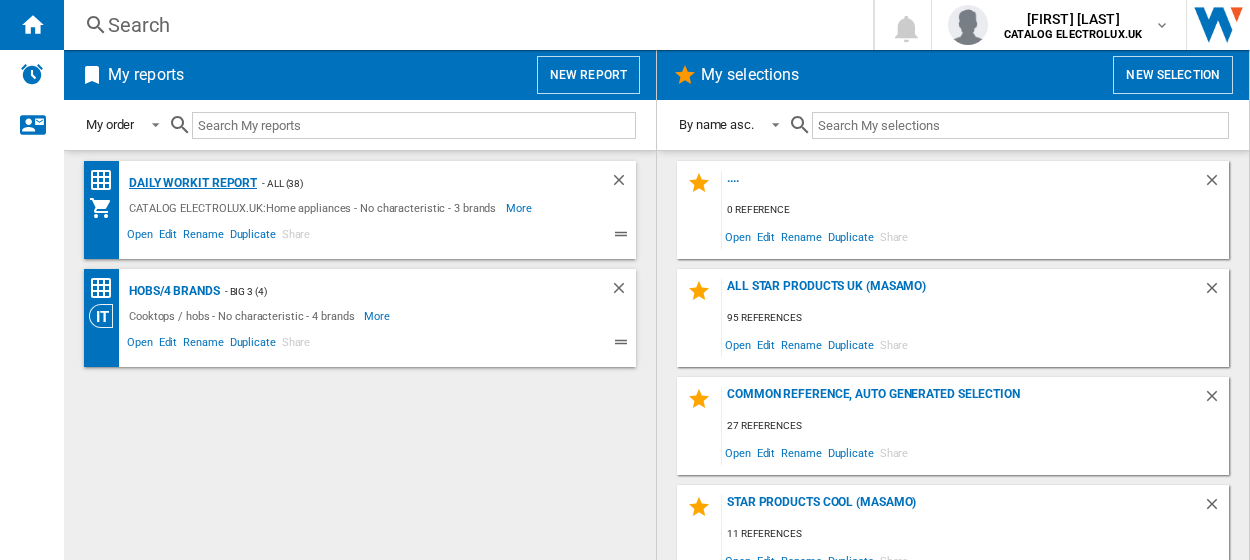 click on "Daily WorkIt report" 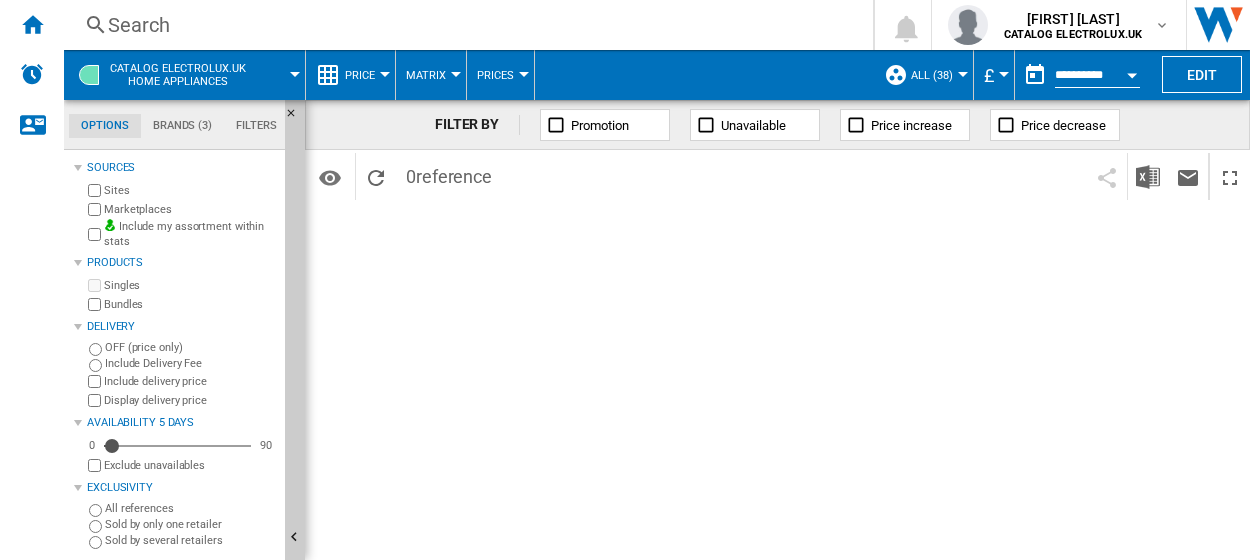 click on "FILTER BY
Promotion
Unavailable
Price increase
Price decrease
Identifiers
SKU - Stock Keeping Unit
EAN - European Article Numbering
Show SKU'S from my other site's
Show EAN's from my other site's
Use a custom identifier
Profile statistics (selected websites only)
No. sites in profile
No. sites cheaper than me in profile
Cheapest site in profile
Average price in profile
Most expensive site in profile
Market statistics (all websites)
No. sites in market" at bounding box center [777, 330] 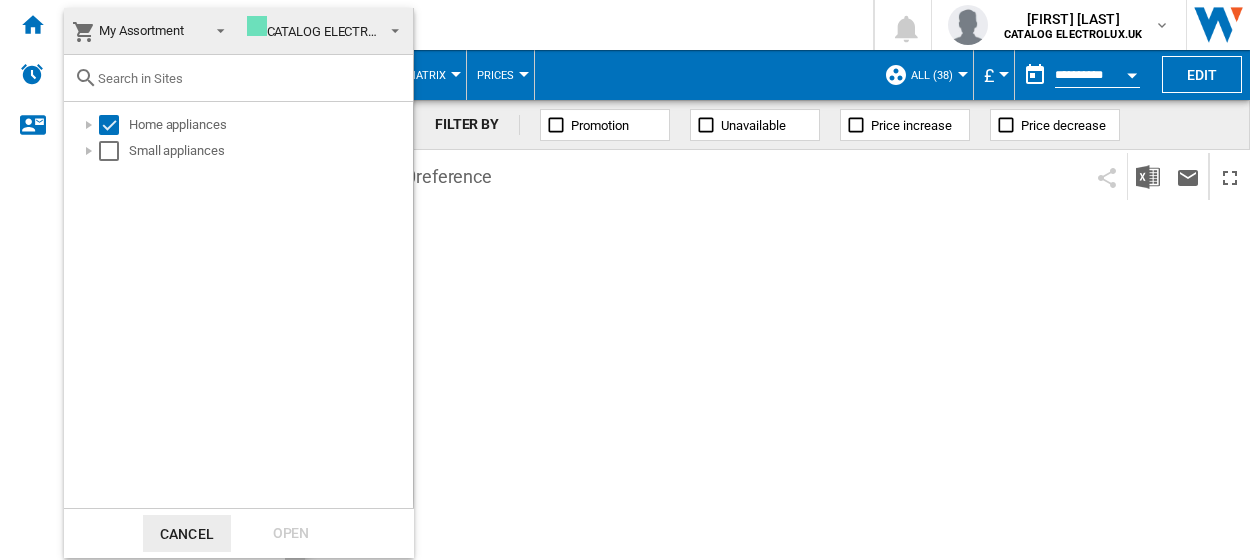 click at bounding box center (625, 280) 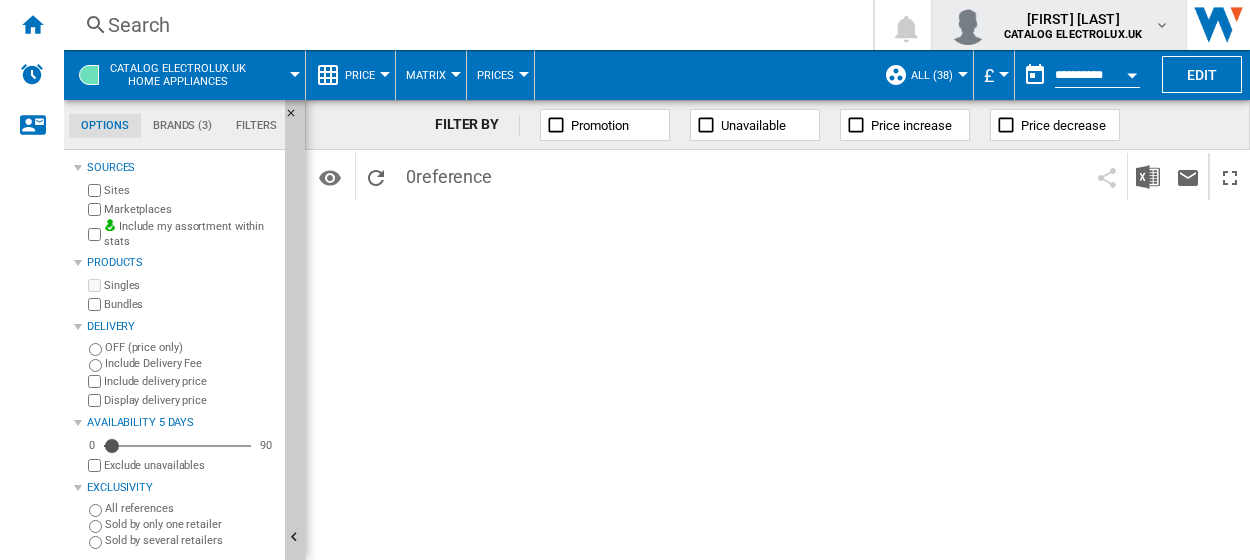 click on "[FIRST]
[LAST]" at bounding box center [1073, 19] 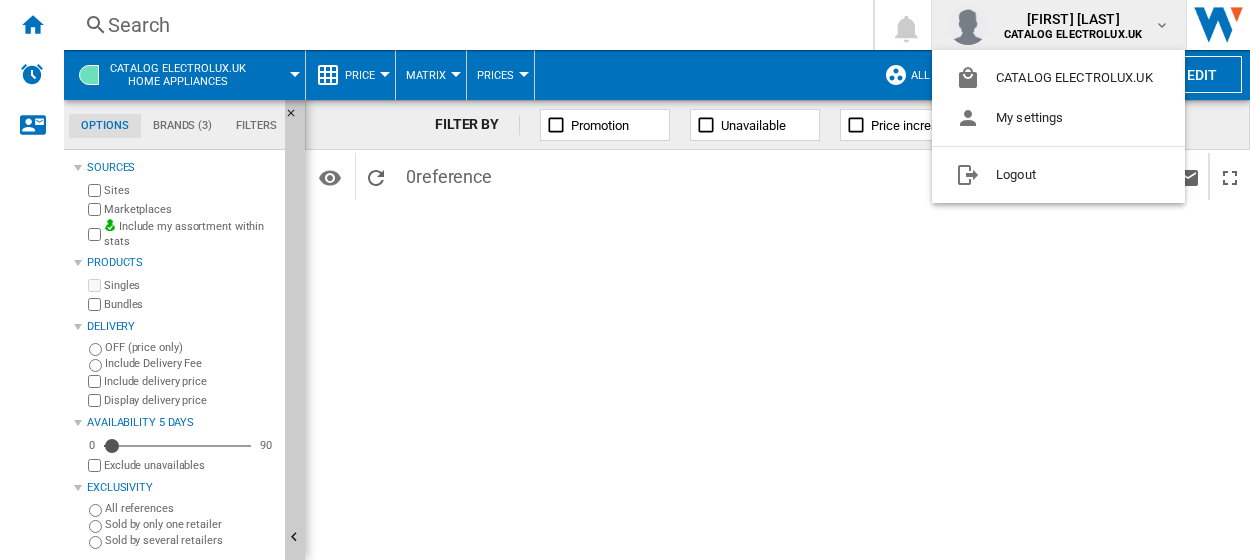 click at bounding box center [625, 280] 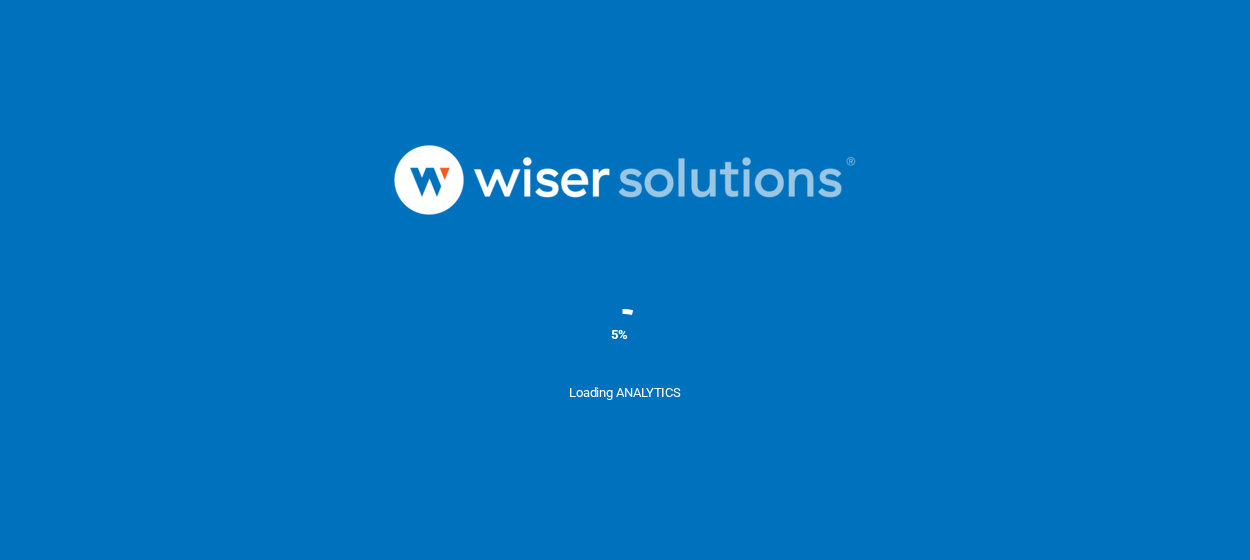 scroll, scrollTop: 0, scrollLeft: 0, axis: both 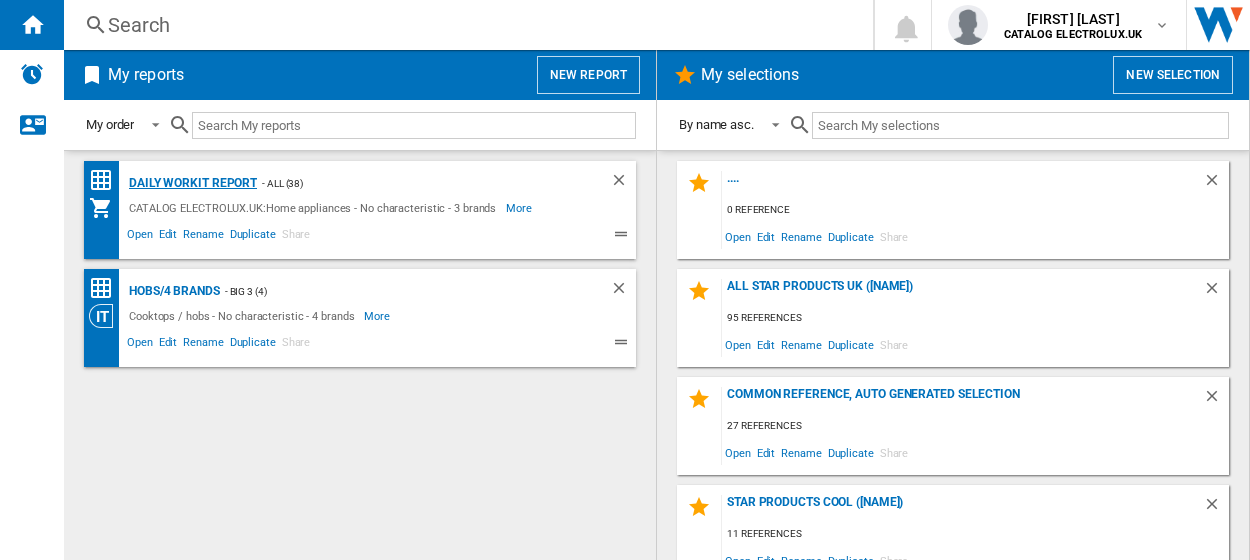 click on "Daily WorkIt report" 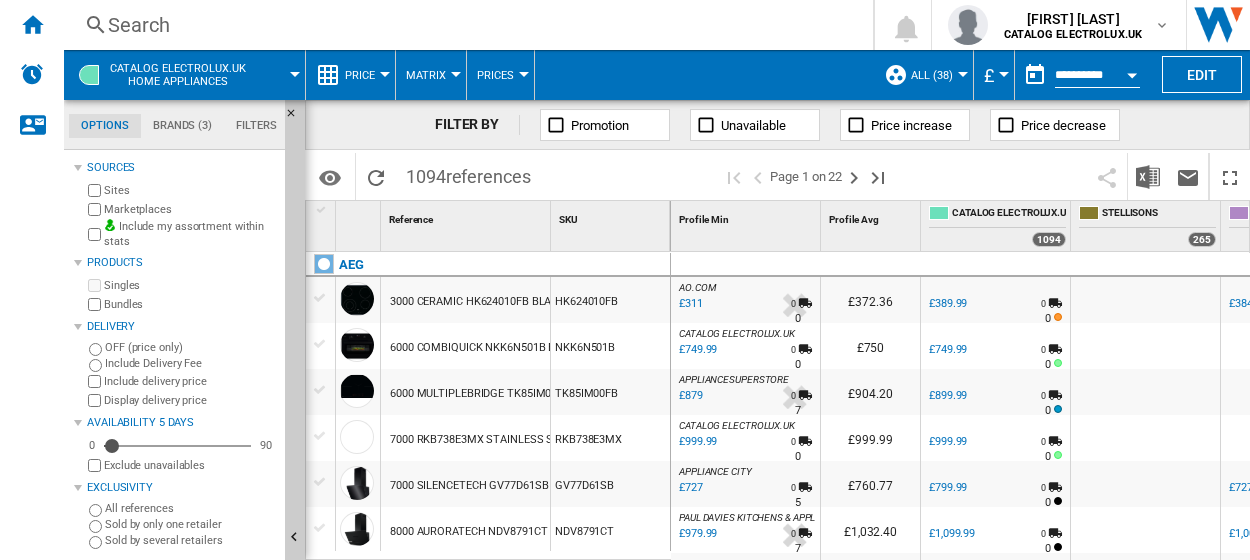 click on "Search" at bounding box center [464, 25] 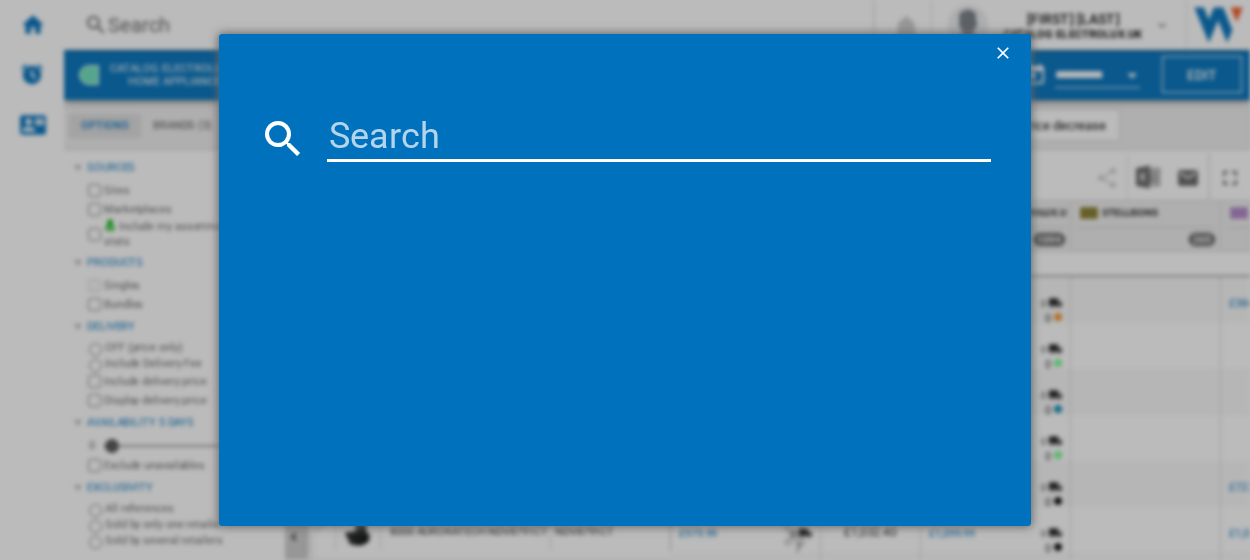 click at bounding box center [659, 138] 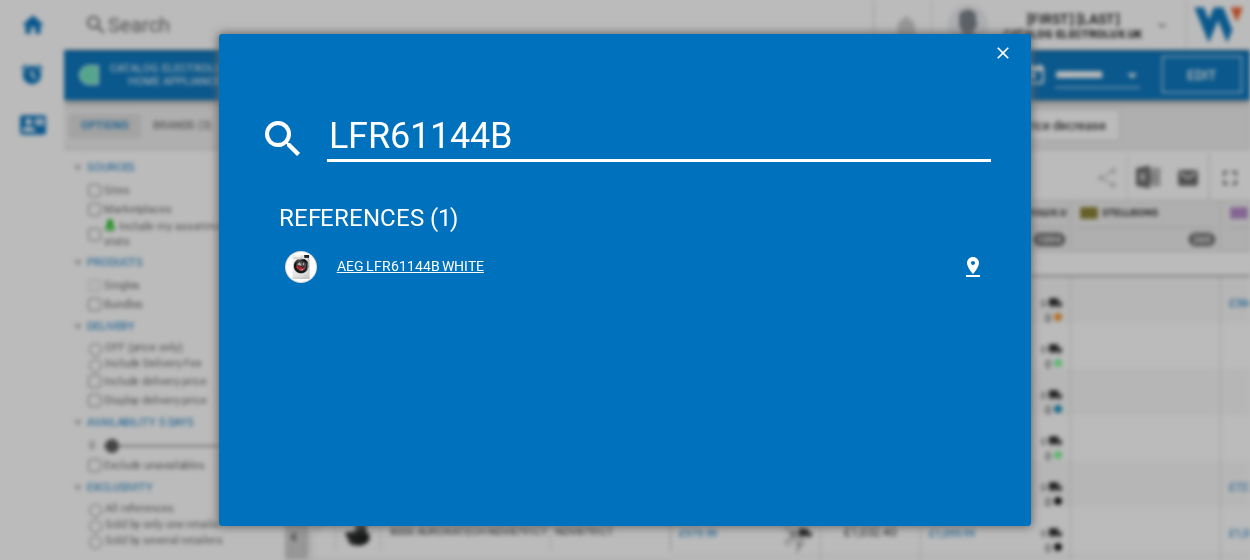 type on "LFR61144B" 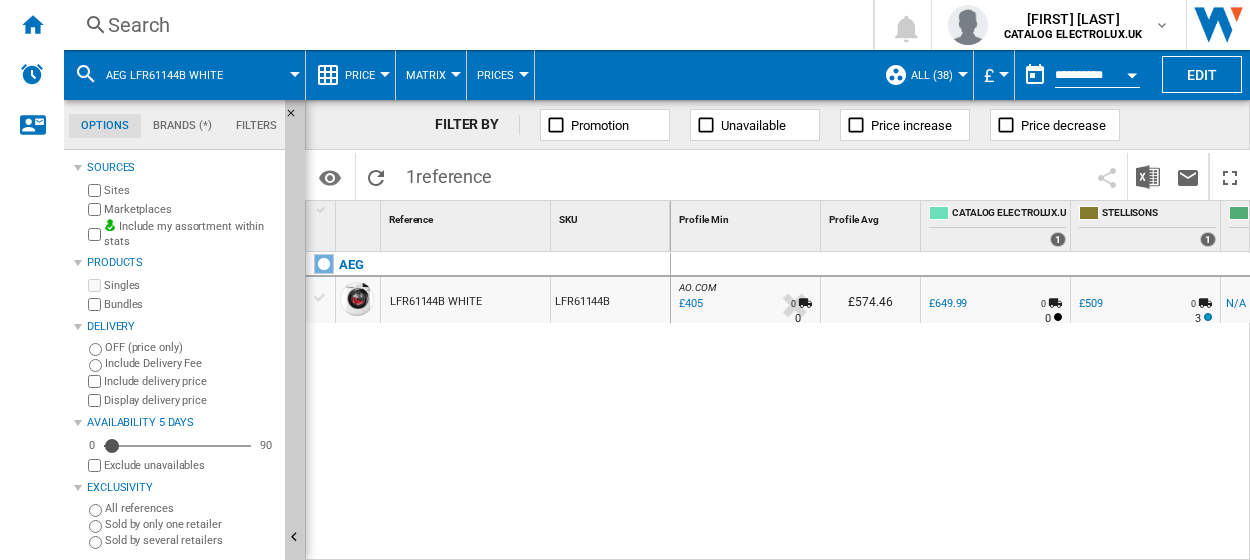 scroll, scrollTop: 0, scrollLeft: 160, axis: horizontal 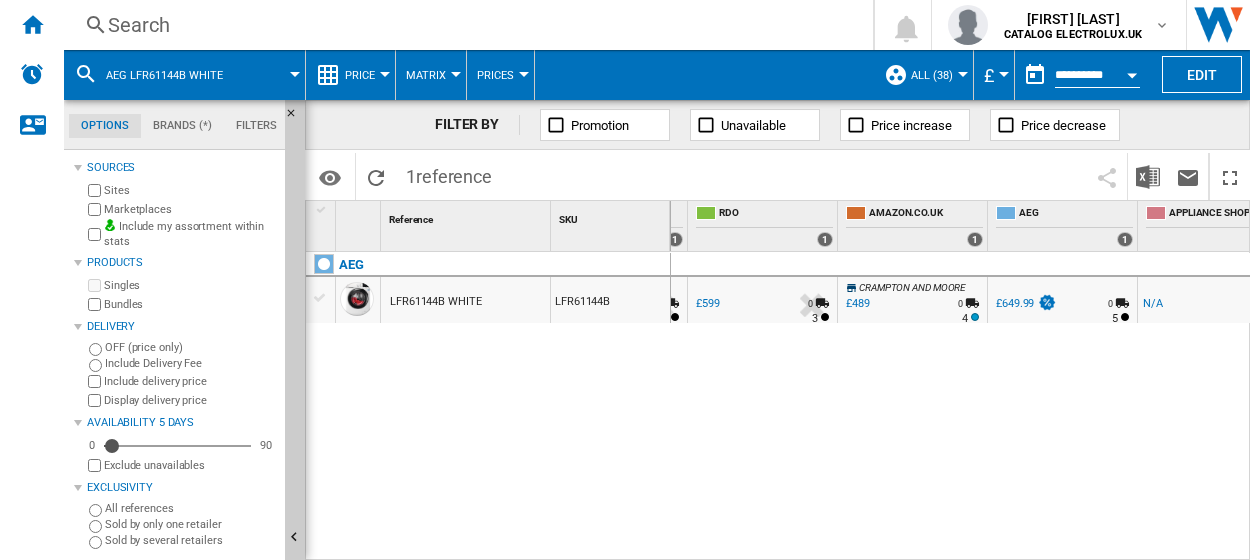 click on "£489" at bounding box center (858, 303) 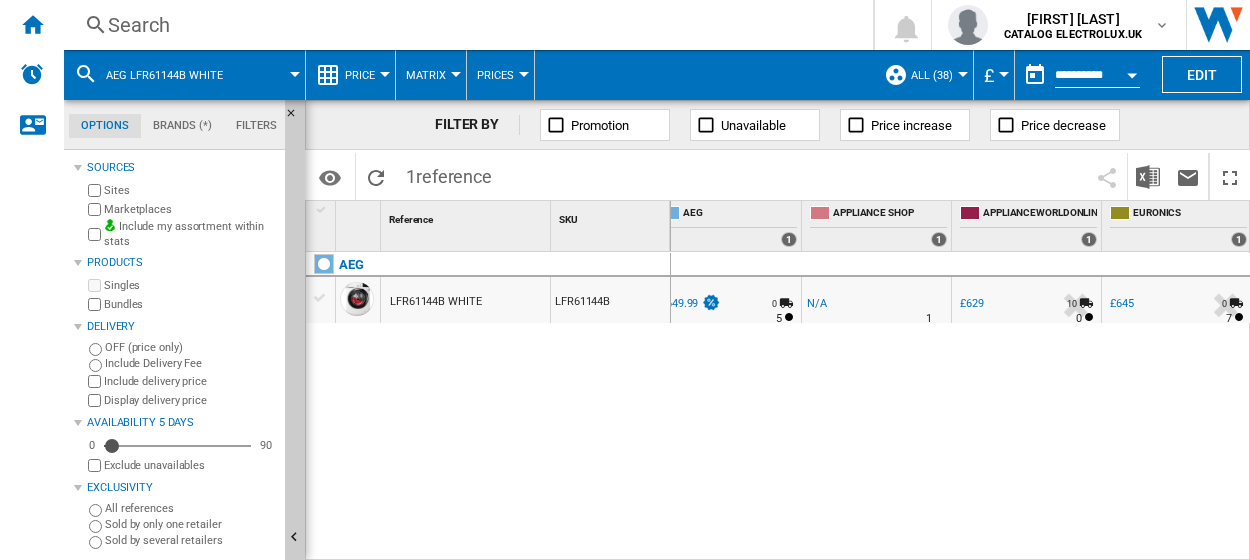 scroll, scrollTop: 0, scrollLeft: 2773, axis: horizontal 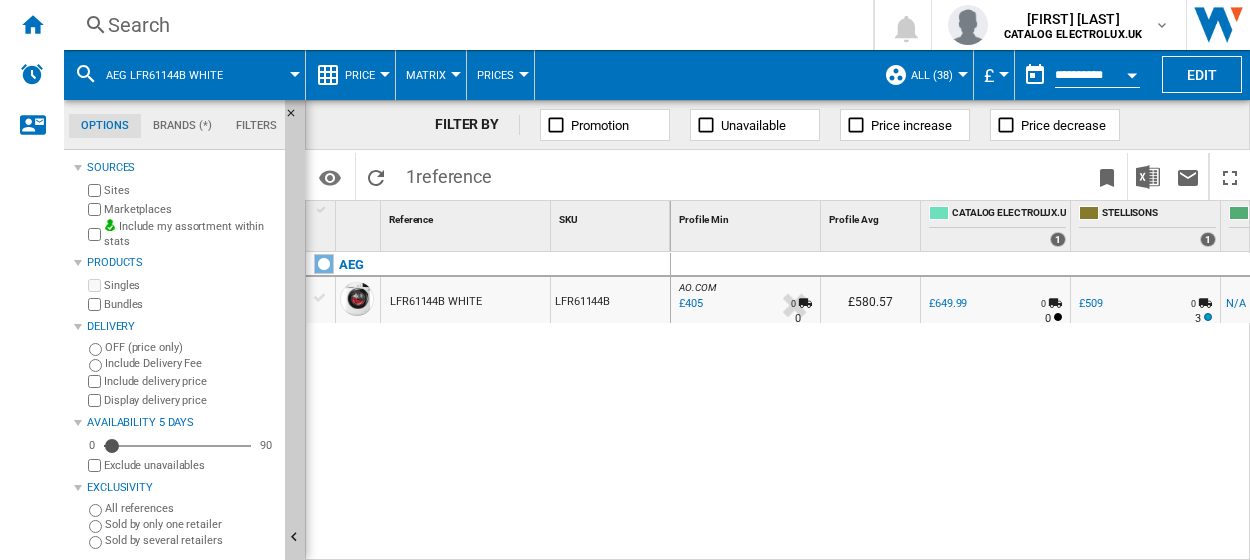 click on "Search" at bounding box center [464, 25] 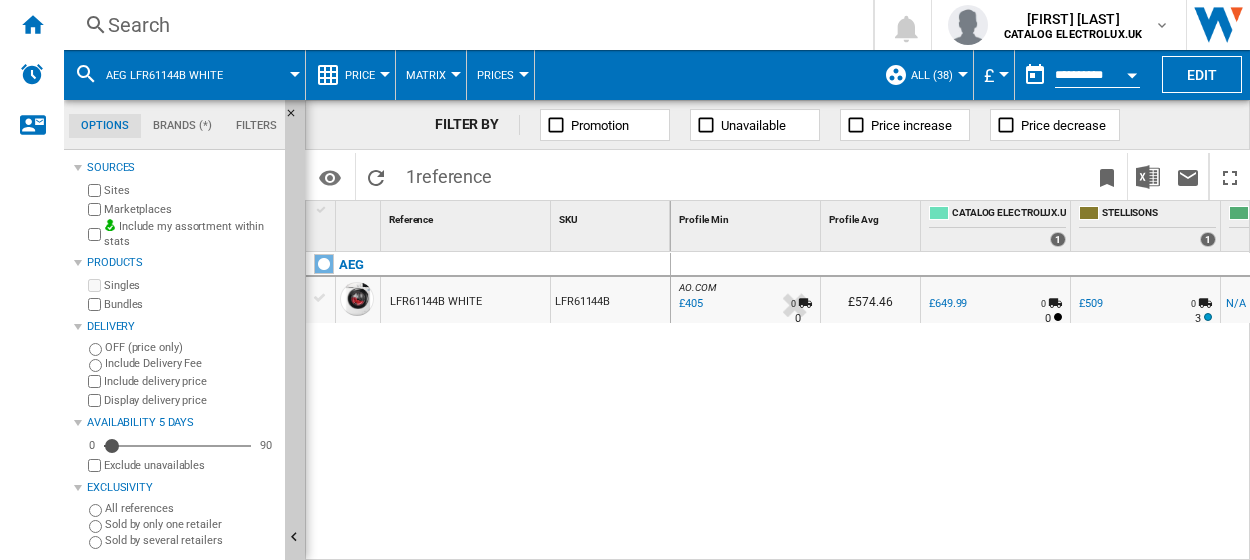 click at bounding box center (273, 75) 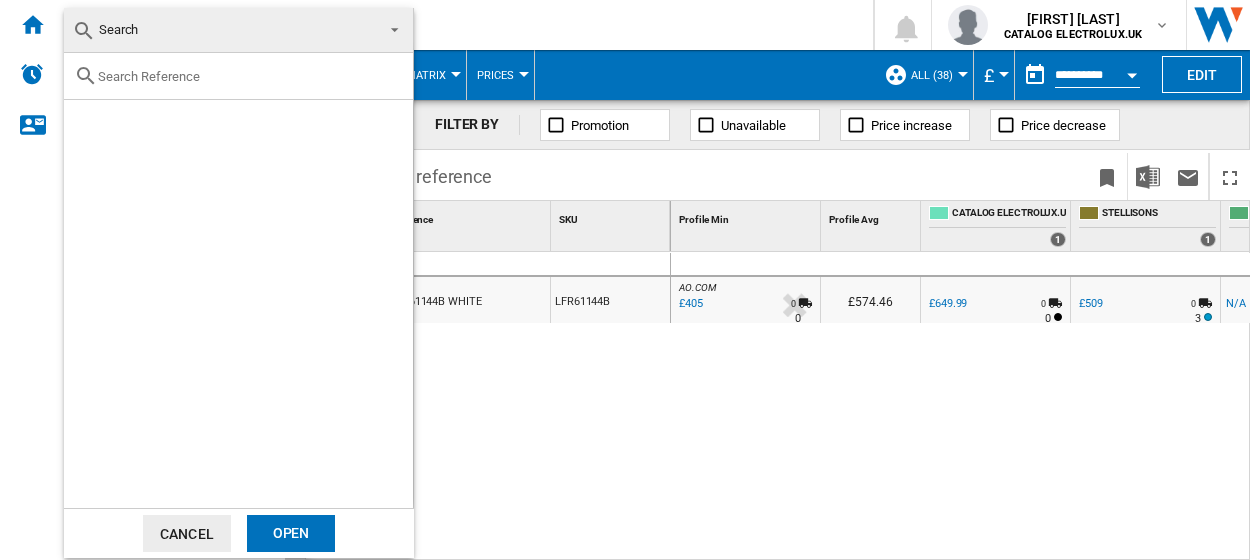 click on "Cancel" at bounding box center (187, 533) 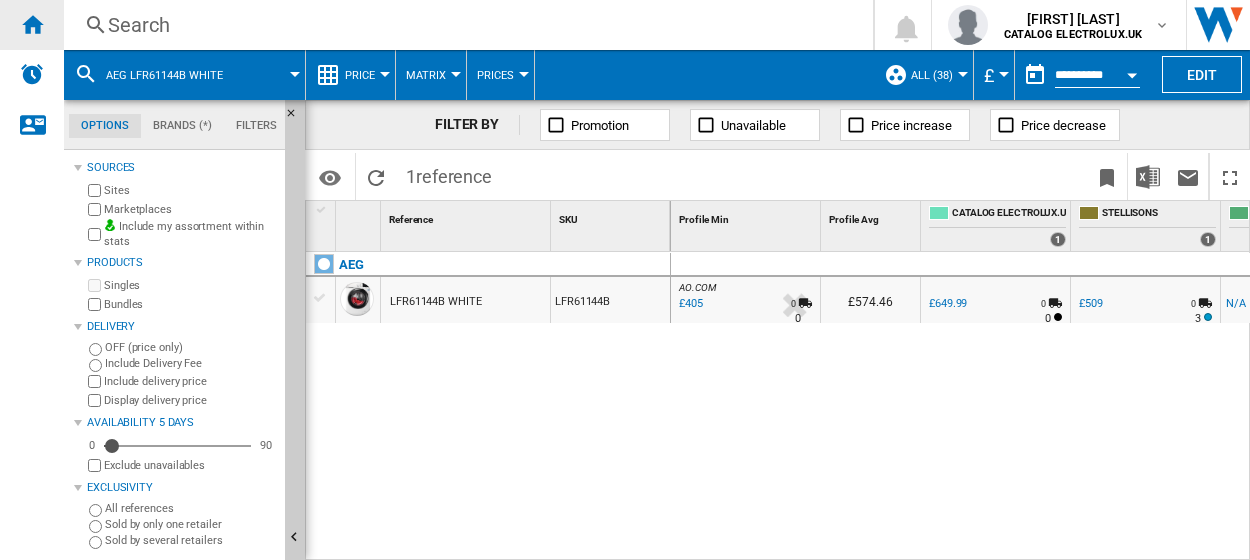 click at bounding box center (32, 24) 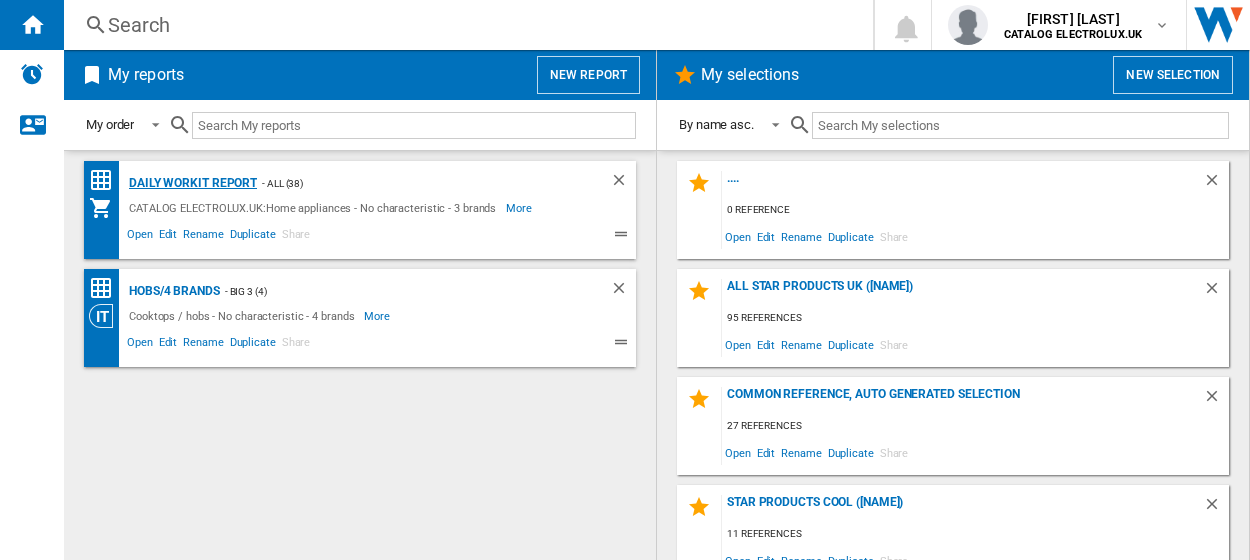 click on "Daily WorkIt report" 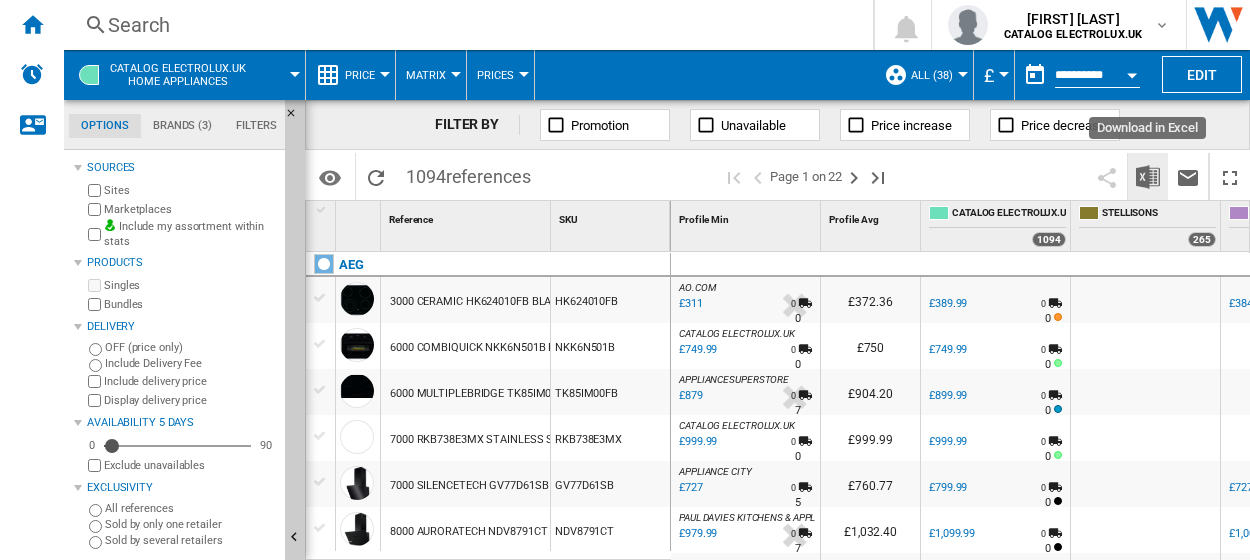 click at bounding box center [1148, 177] 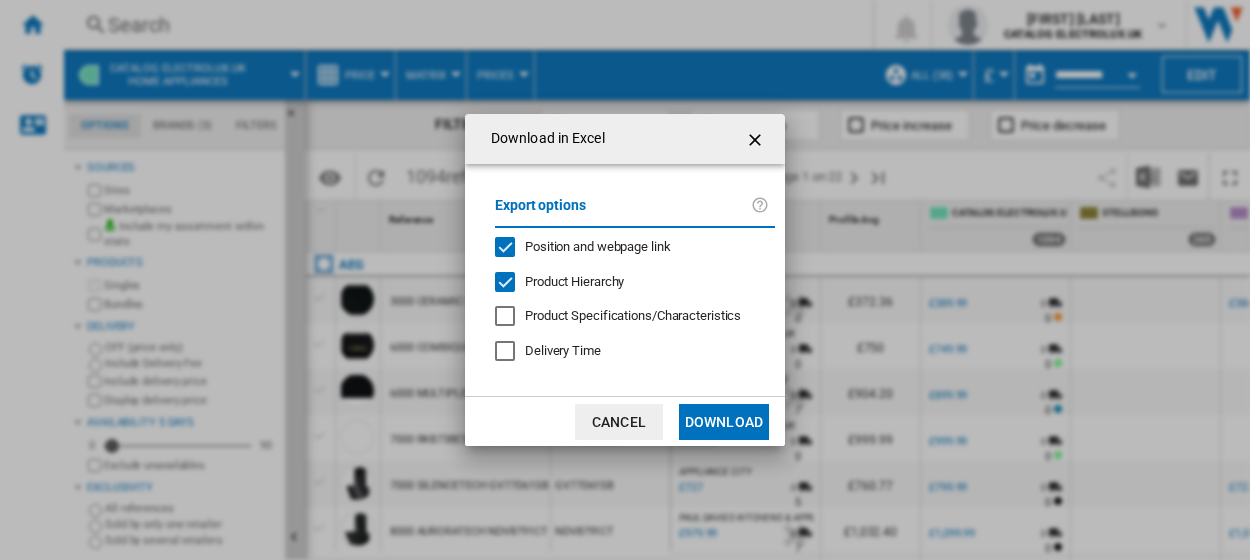 click on "Download" 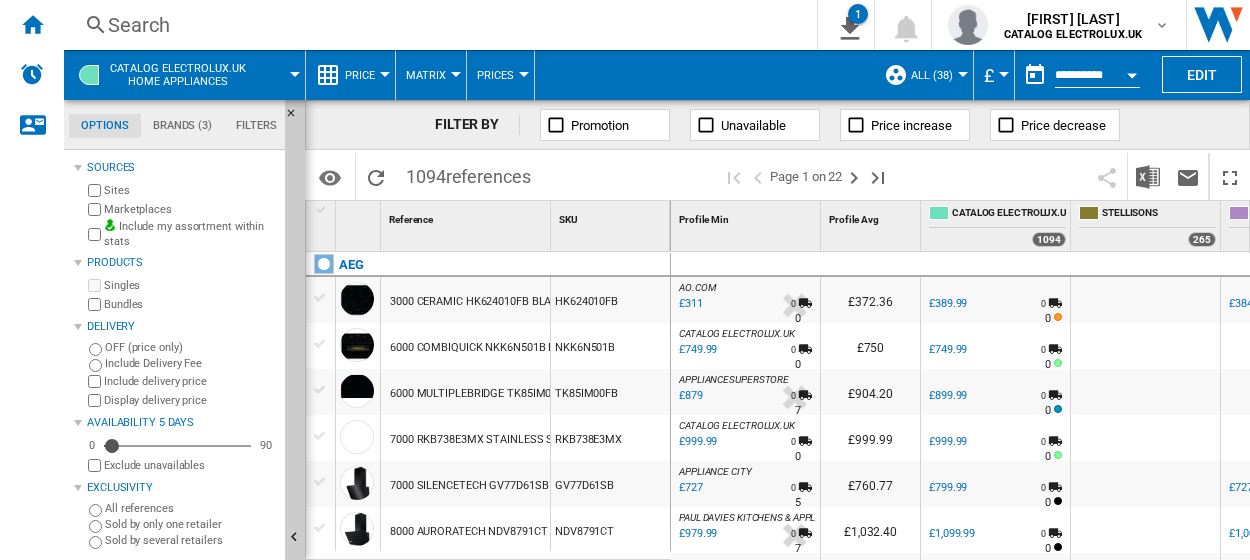 click on "Search" at bounding box center (436, 25) 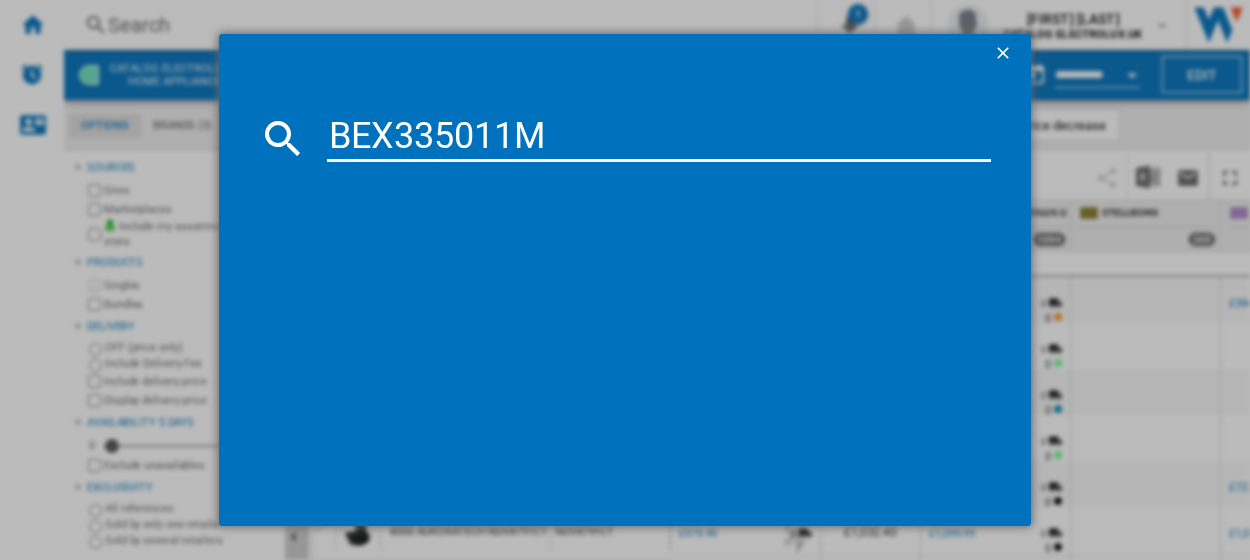 type on "BEX335011M" 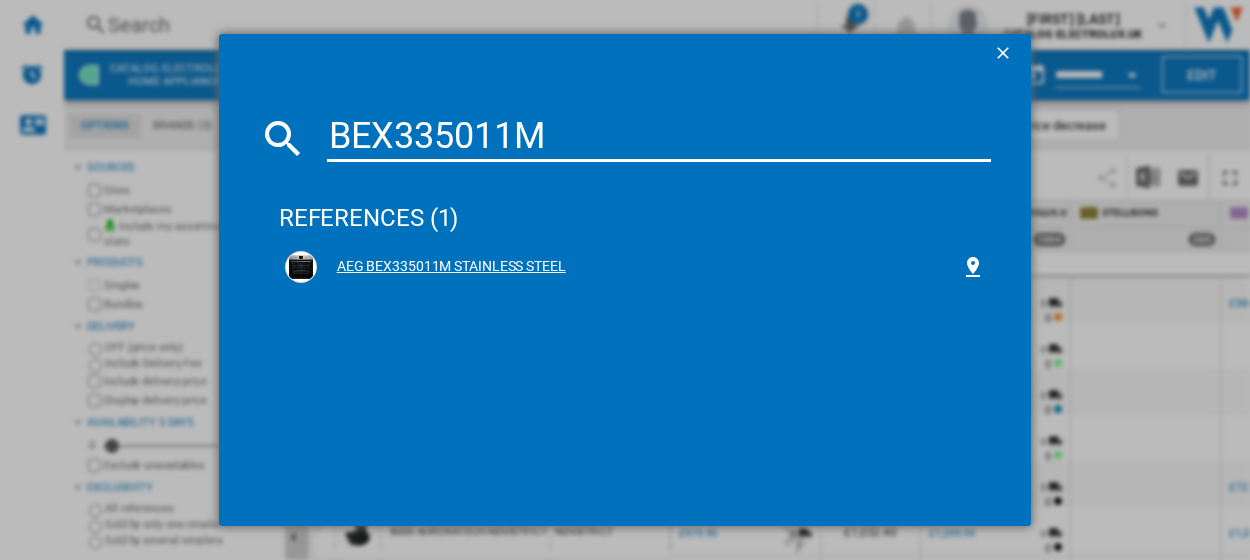 click on "AEG BEX335011M STAINLESS STEEL" at bounding box center [639, 267] 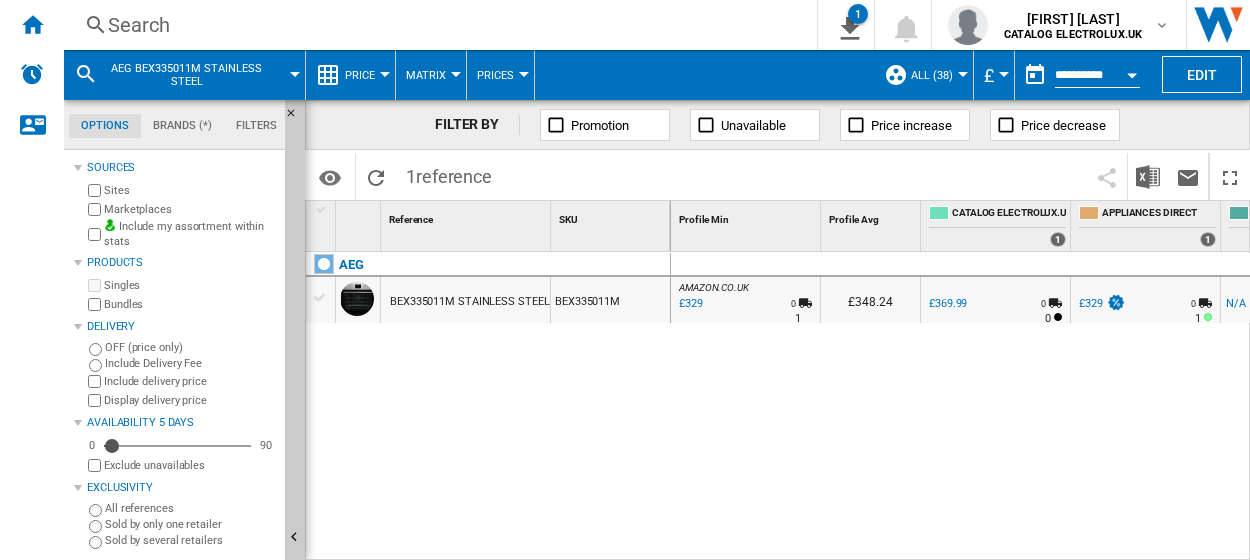 scroll, scrollTop: 0, scrollLeft: 167, axis: horizontal 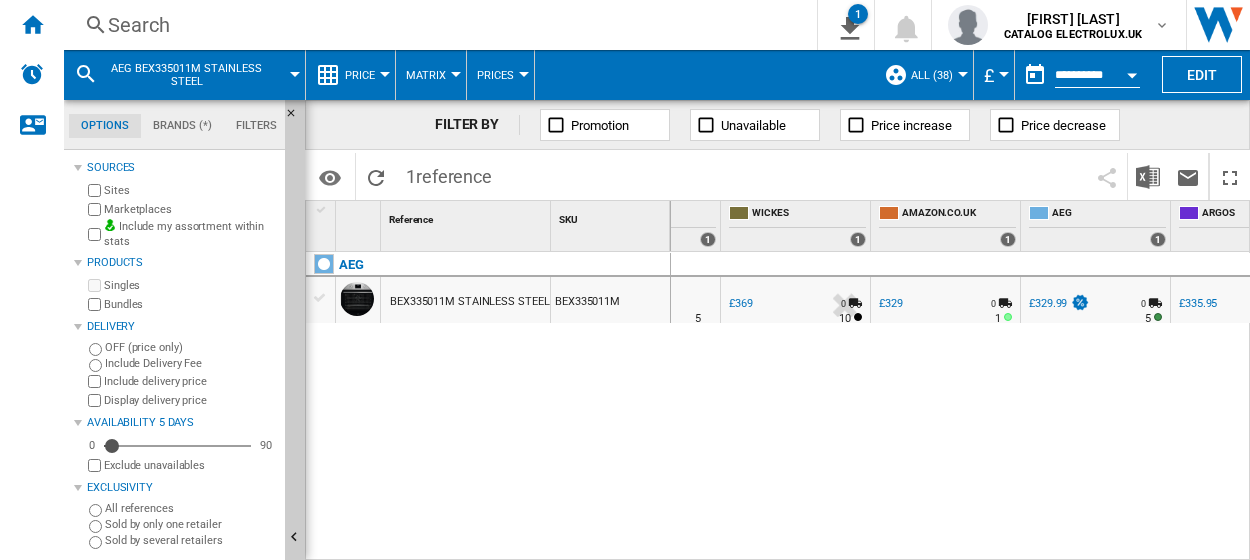 click on "£329" at bounding box center (891, 303) 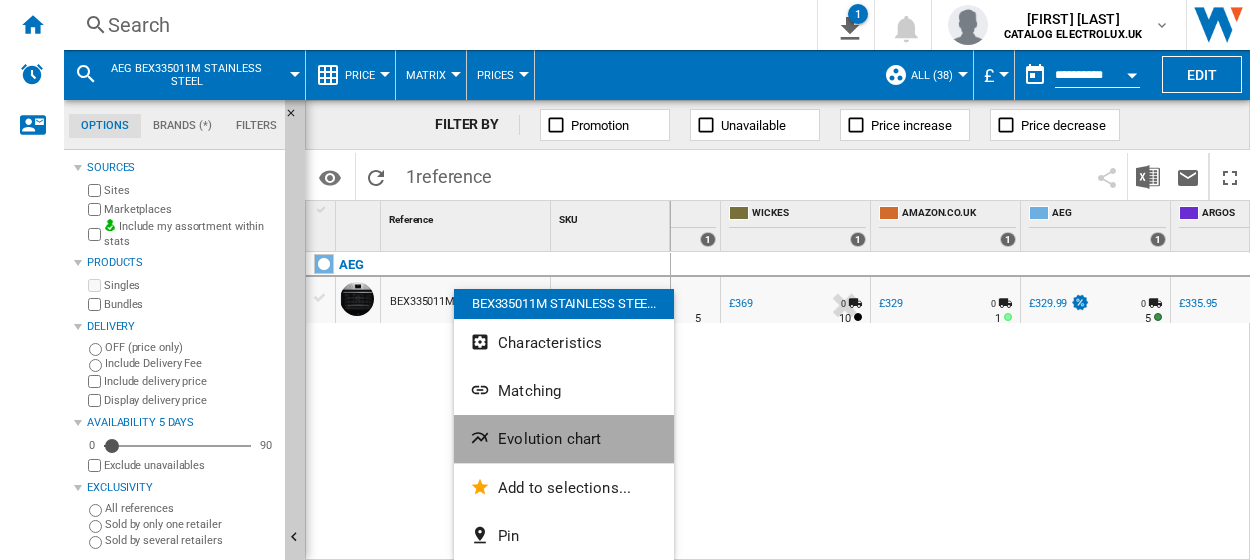 click on "Evolution chart" at bounding box center [564, 439] 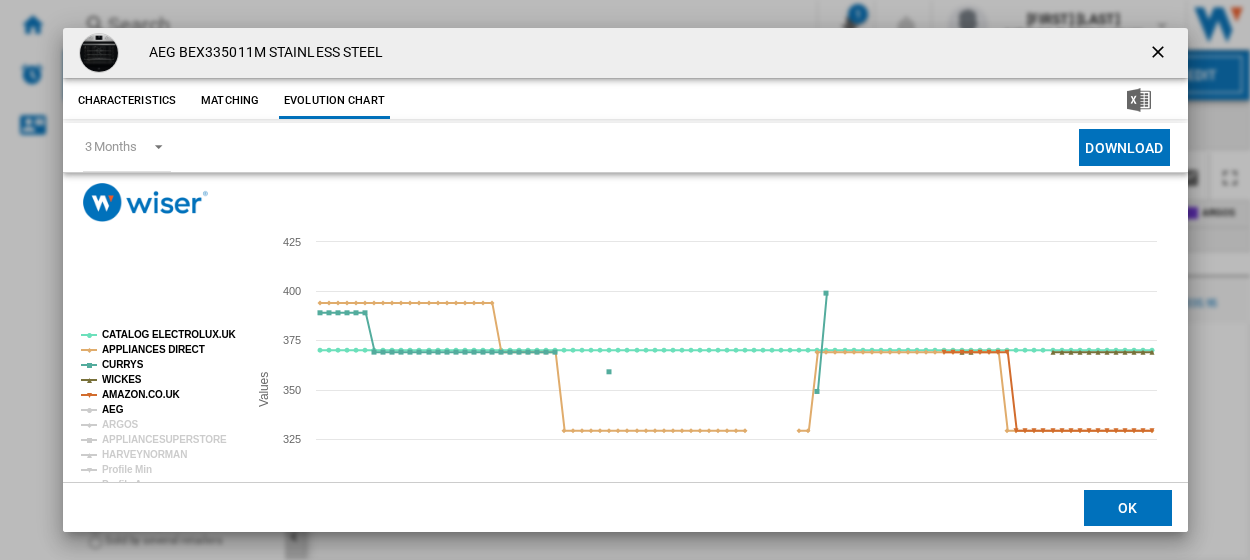 click on "AEG" 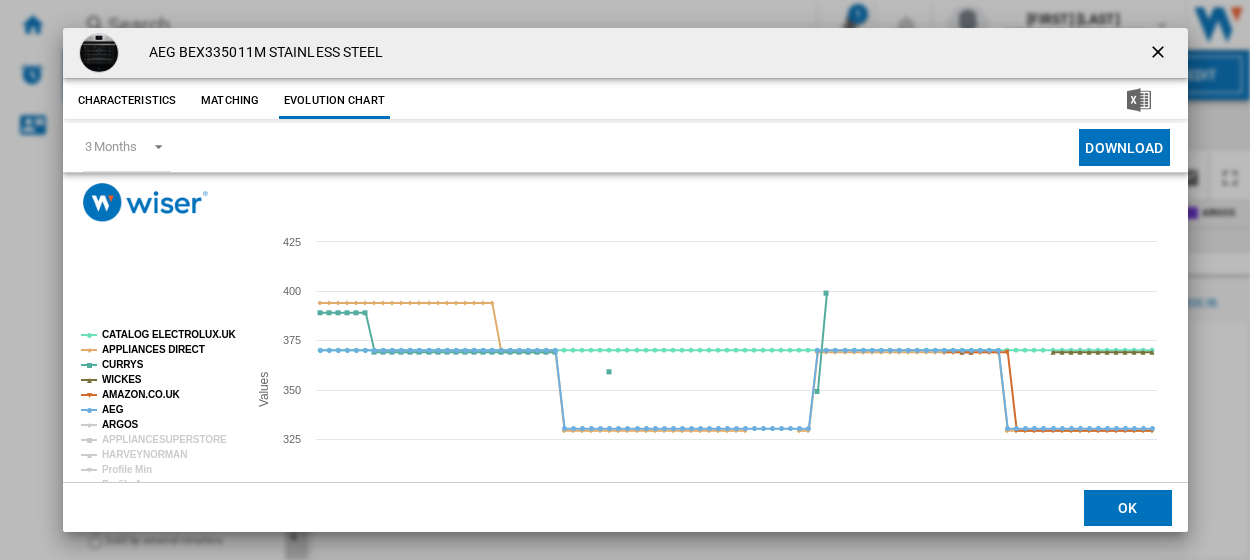 click on "ARGOS" 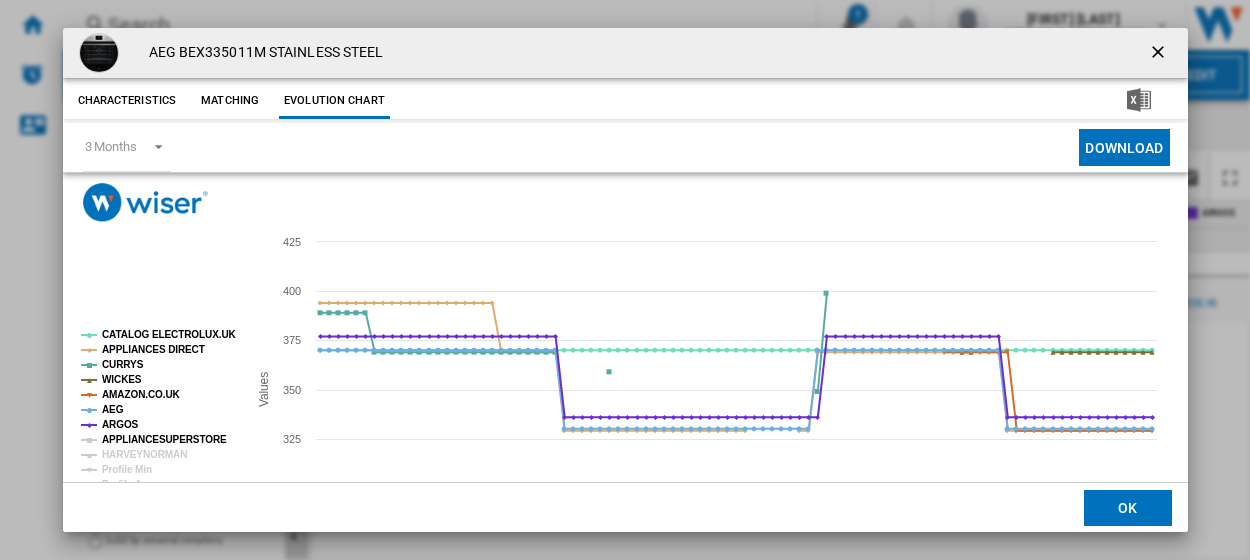 click on "APPLIANCESUPERSTORE" 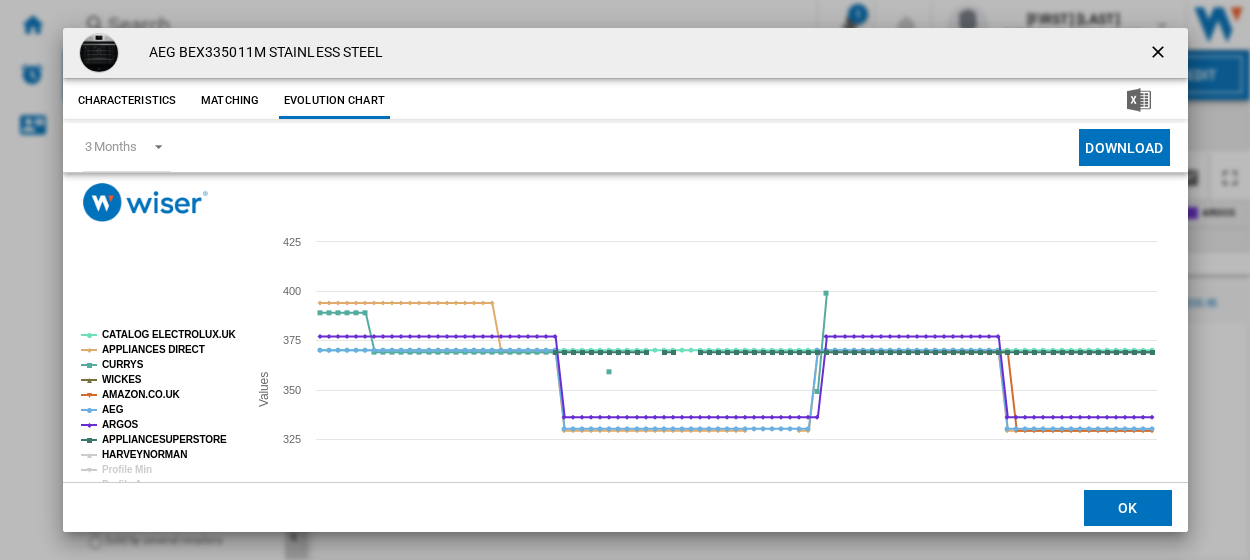 click on "HARVEYNORMAN" 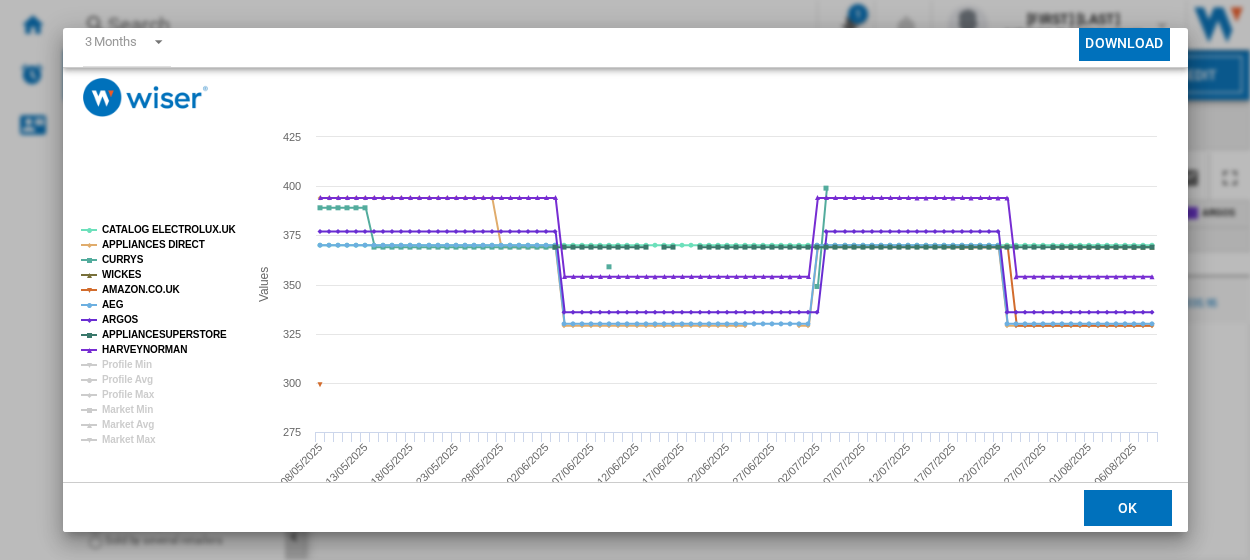 scroll, scrollTop: 4, scrollLeft: 0, axis: vertical 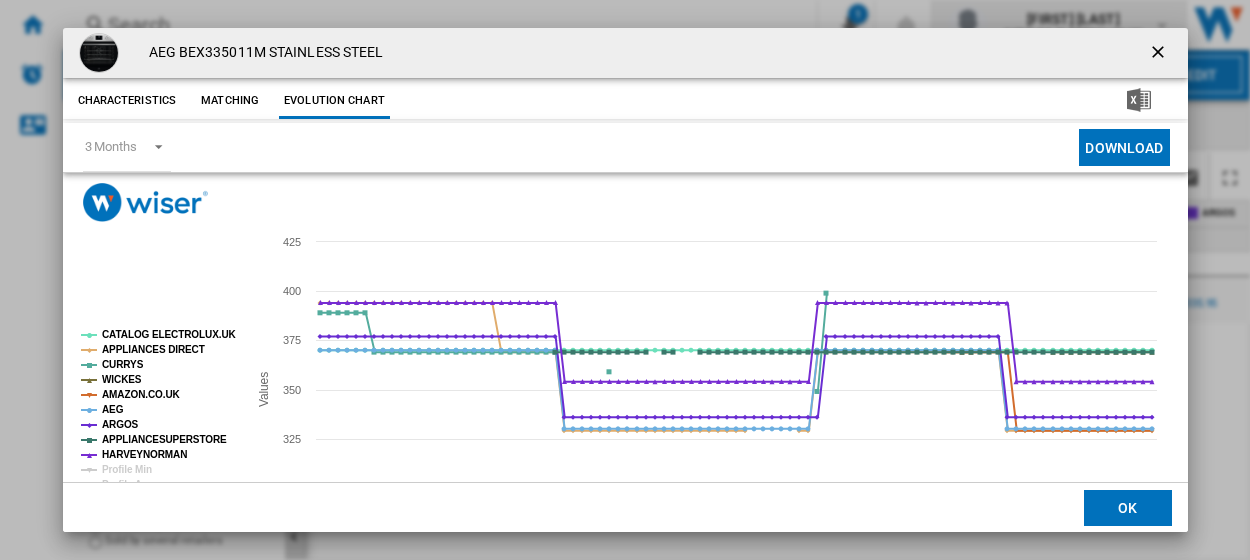drag, startPoint x: 1142, startPoint y: 56, endPoint x: 960, endPoint y: 14, distance: 186.7833 